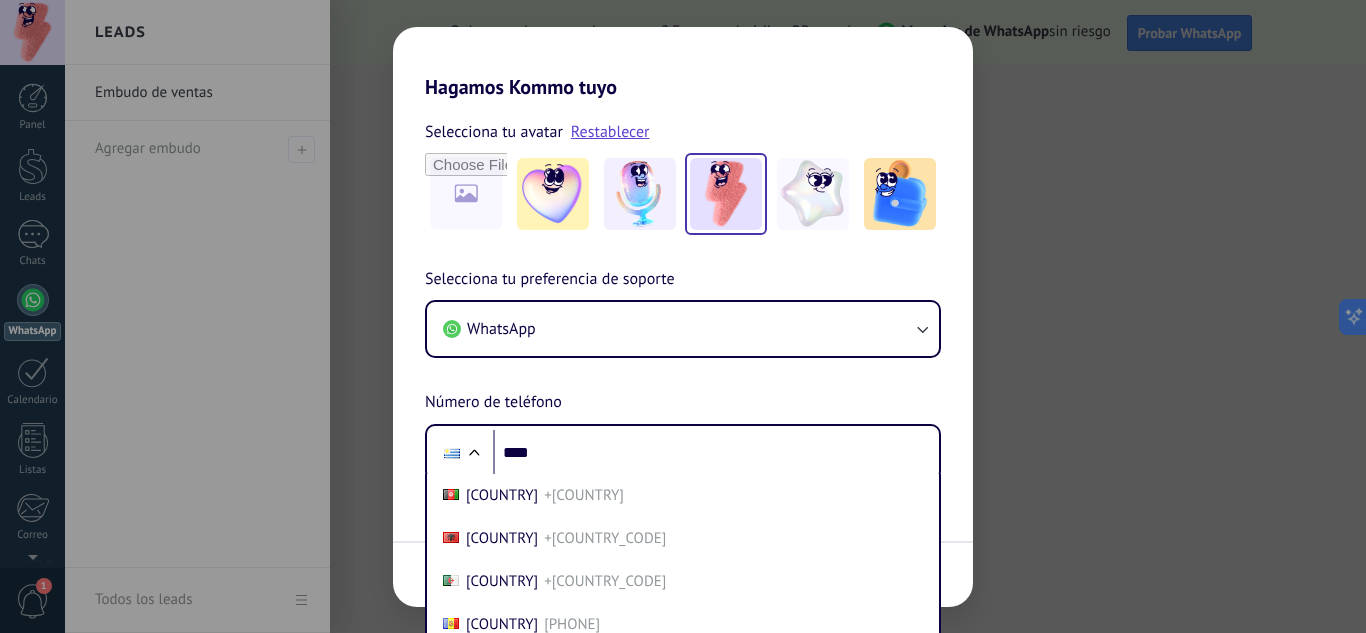scroll, scrollTop: 0, scrollLeft: 0, axis: both 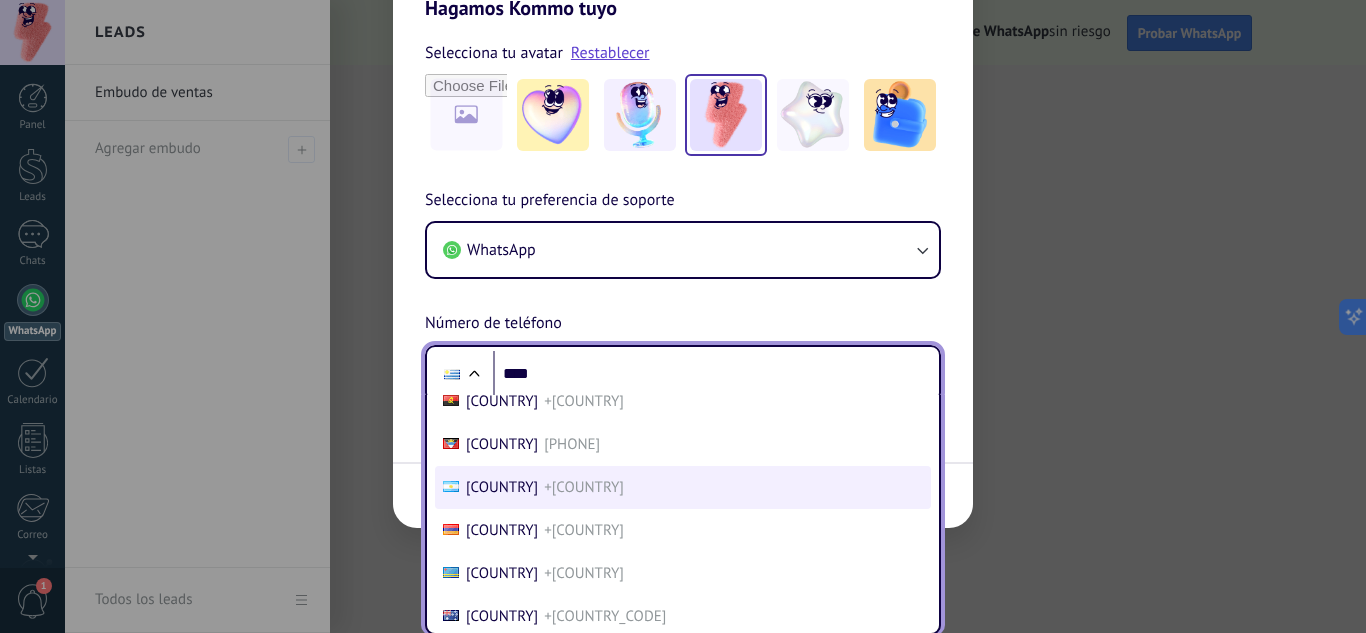 click on "+[COUNTRY]" at bounding box center (683, 487) 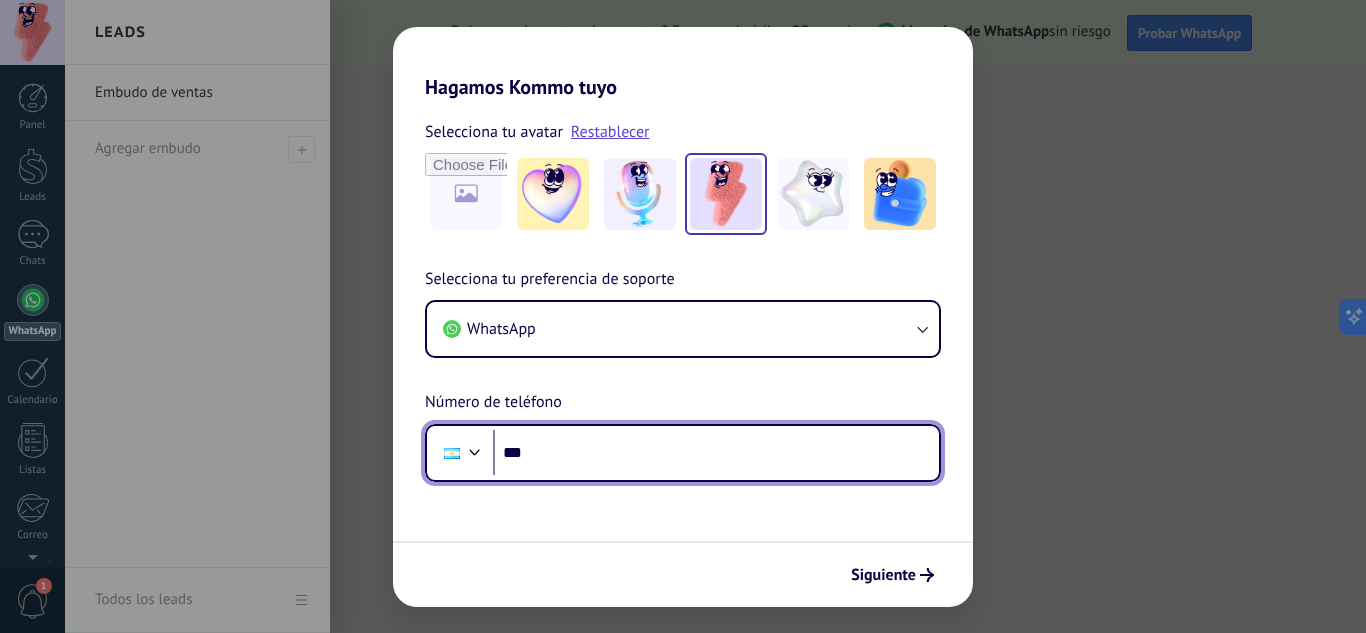 scroll, scrollTop: 0, scrollLeft: 0, axis: both 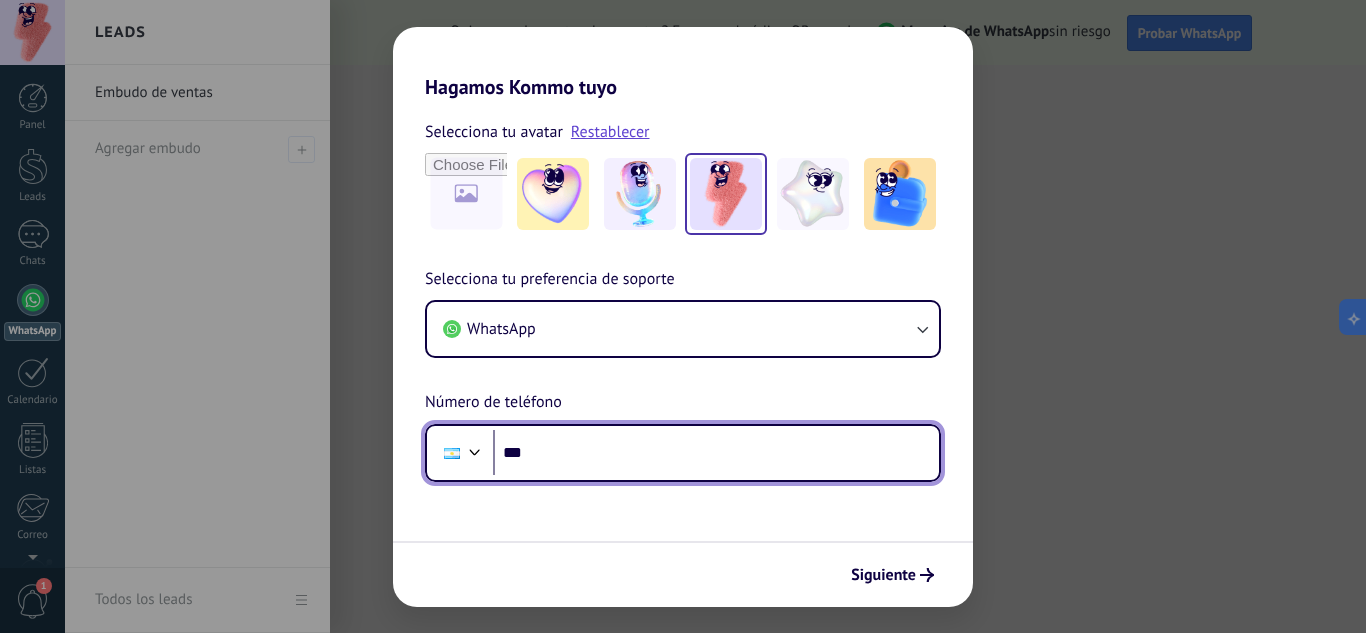 click on "****" at bounding box center [716, 453] 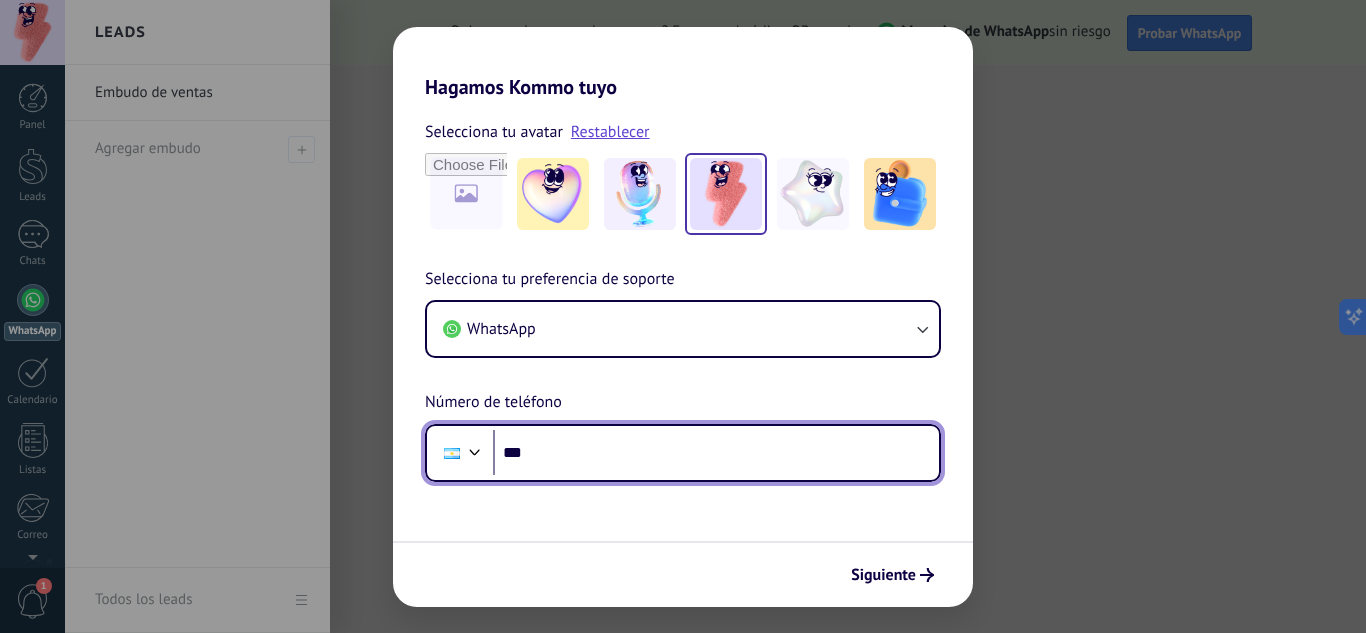 type on "***" 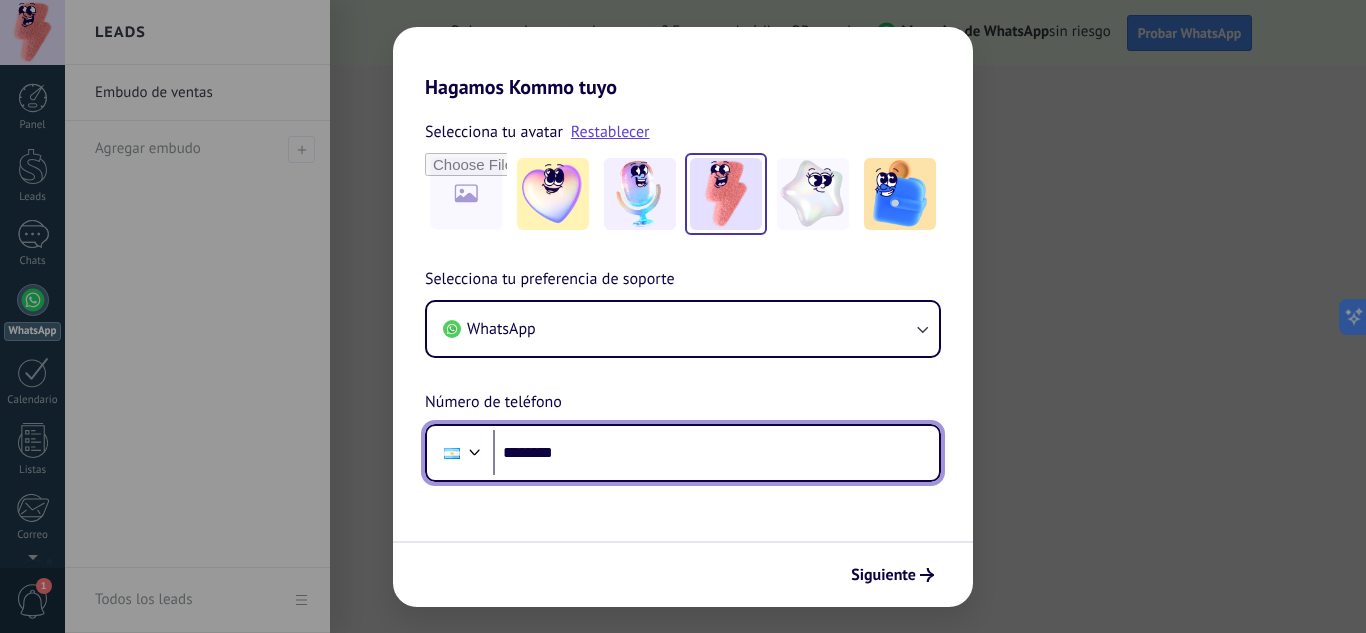 click on "********" at bounding box center (716, 453) 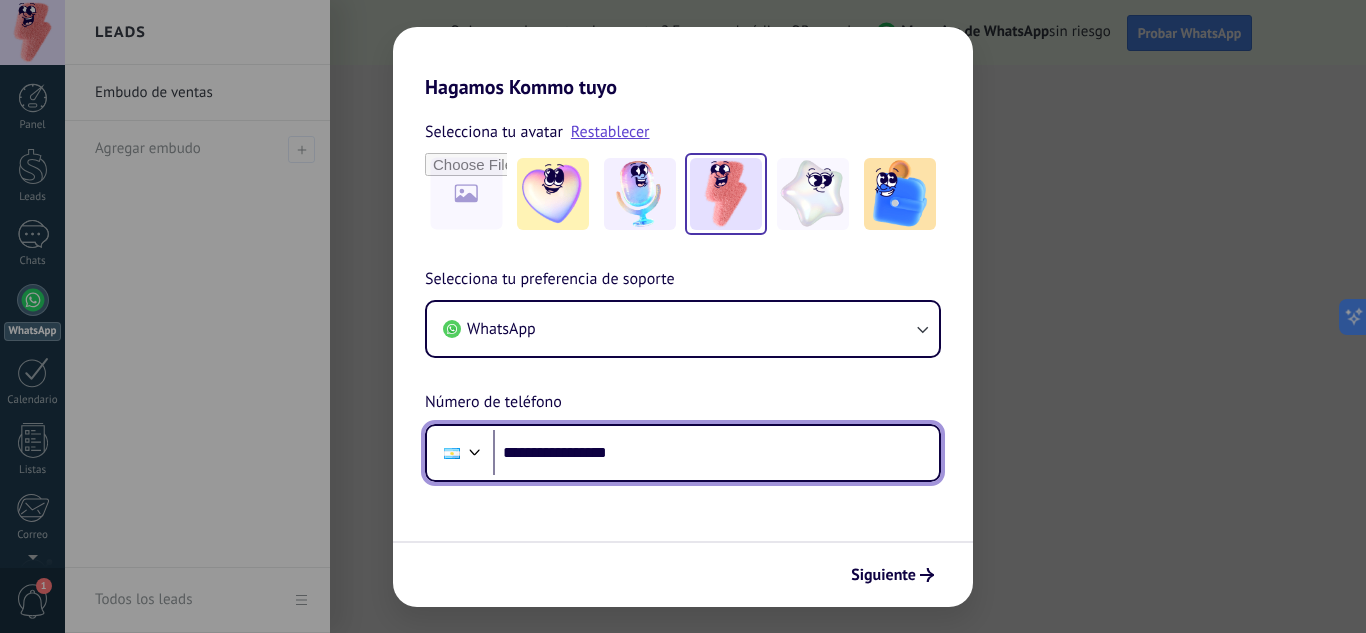 click on "**********" at bounding box center (716, 453) 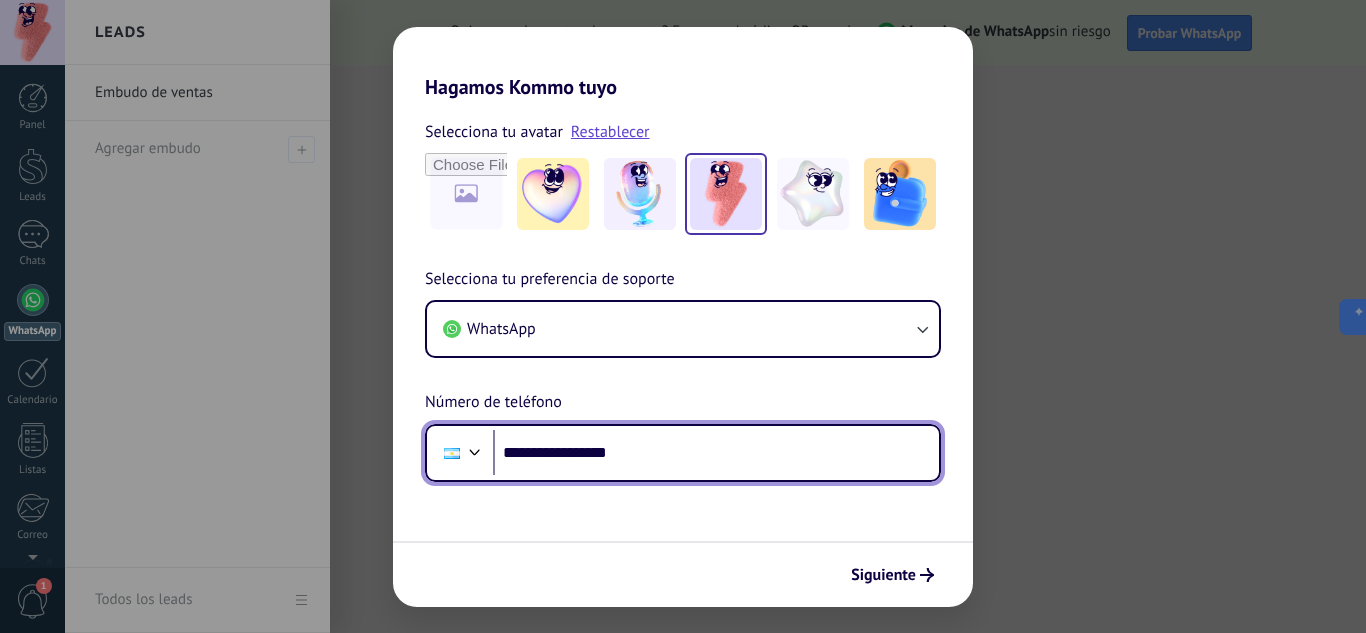 click on "**********" at bounding box center (716, 453) 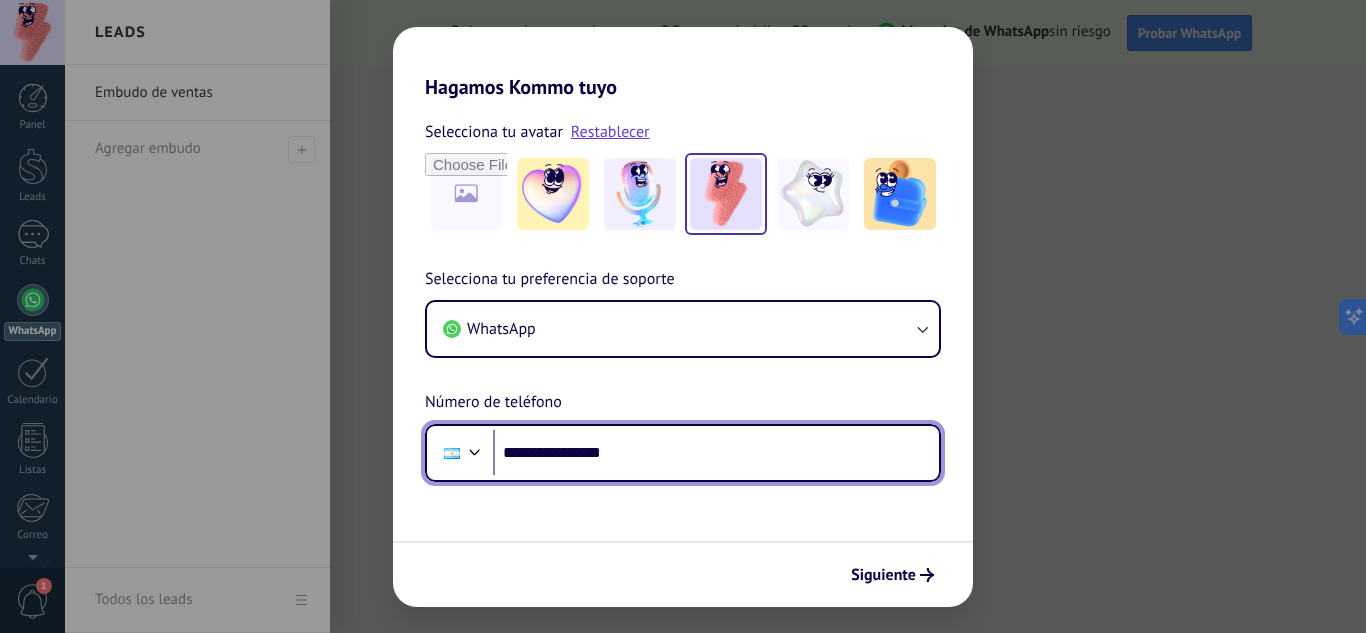click on "**********" at bounding box center (716, 453) 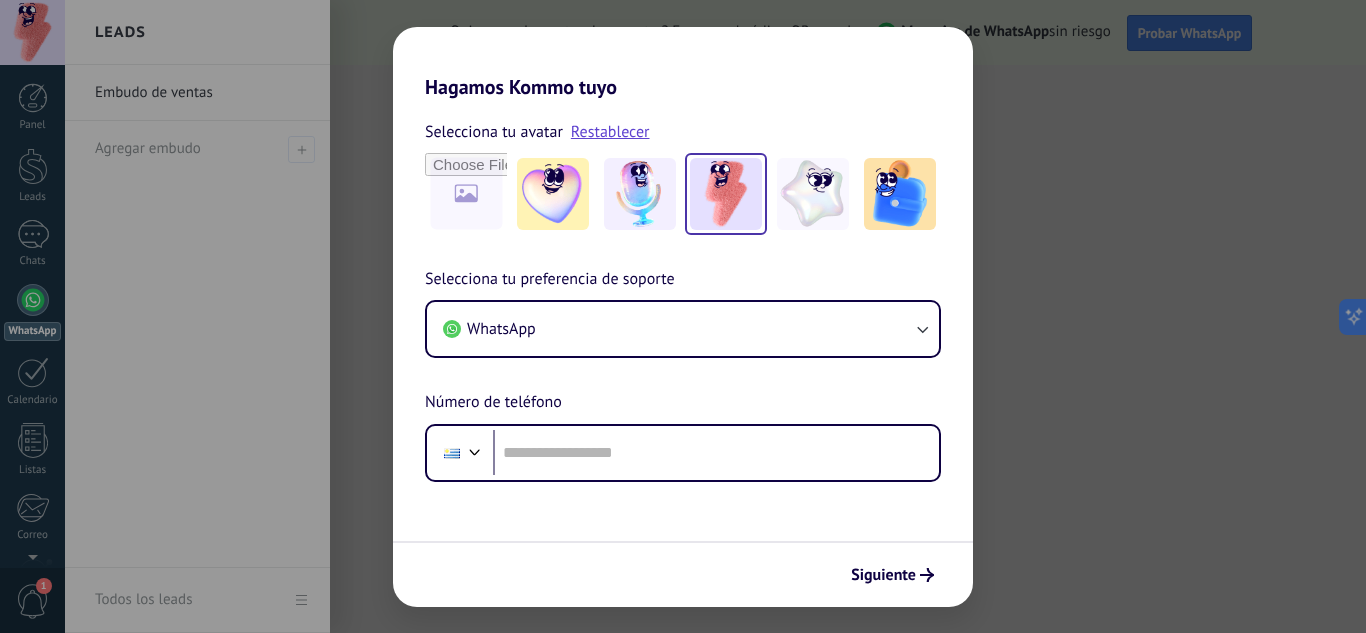 click at bounding box center [475, 450] 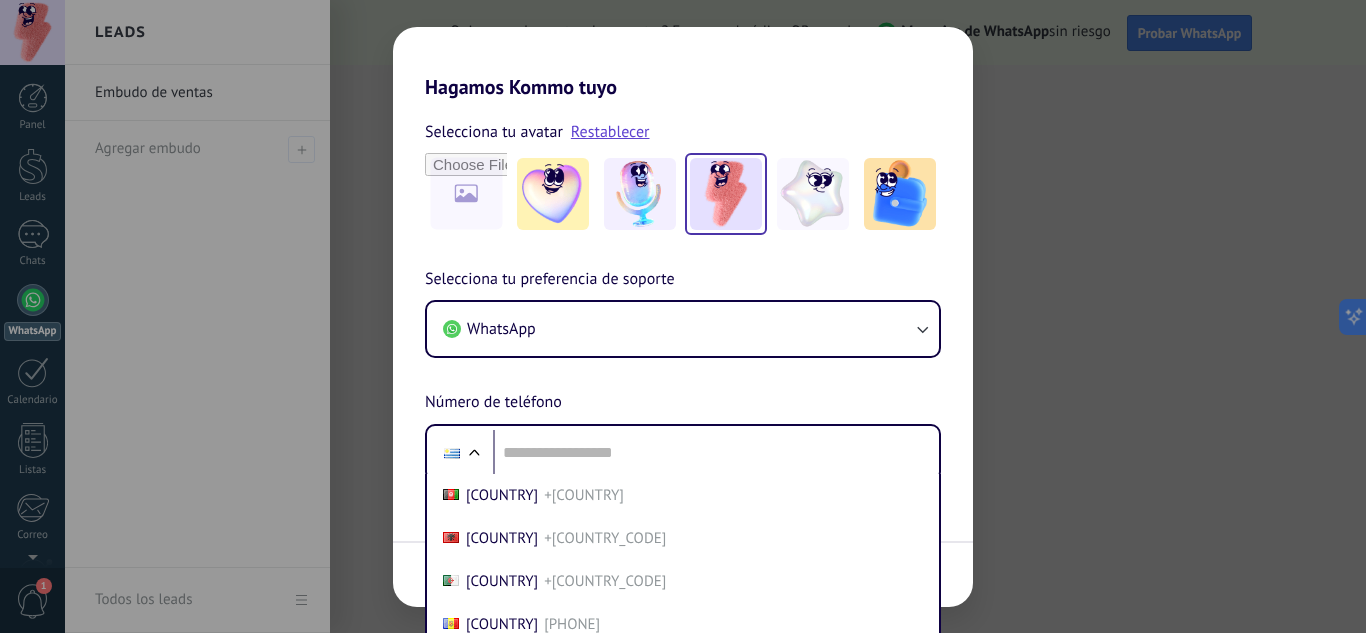 scroll, scrollTop: 79, scrollLeft: 0, axis: vertical 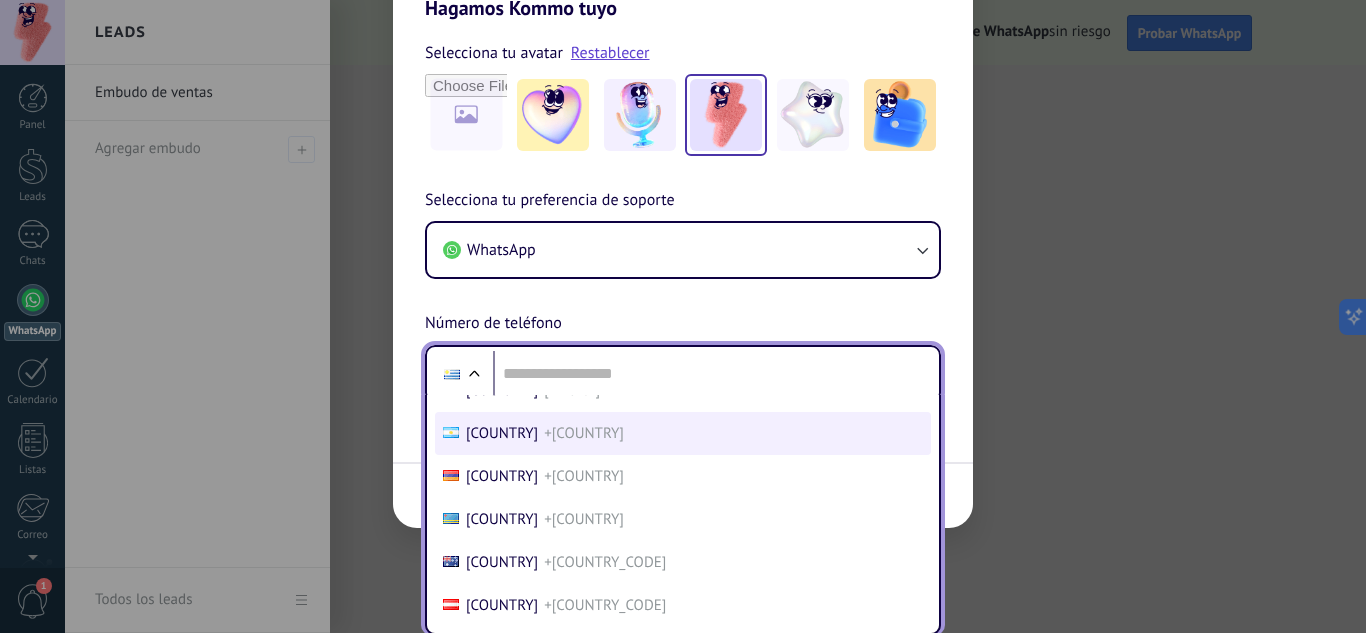 click on "+[COUNTRY]" at bounding box center (683, 433) 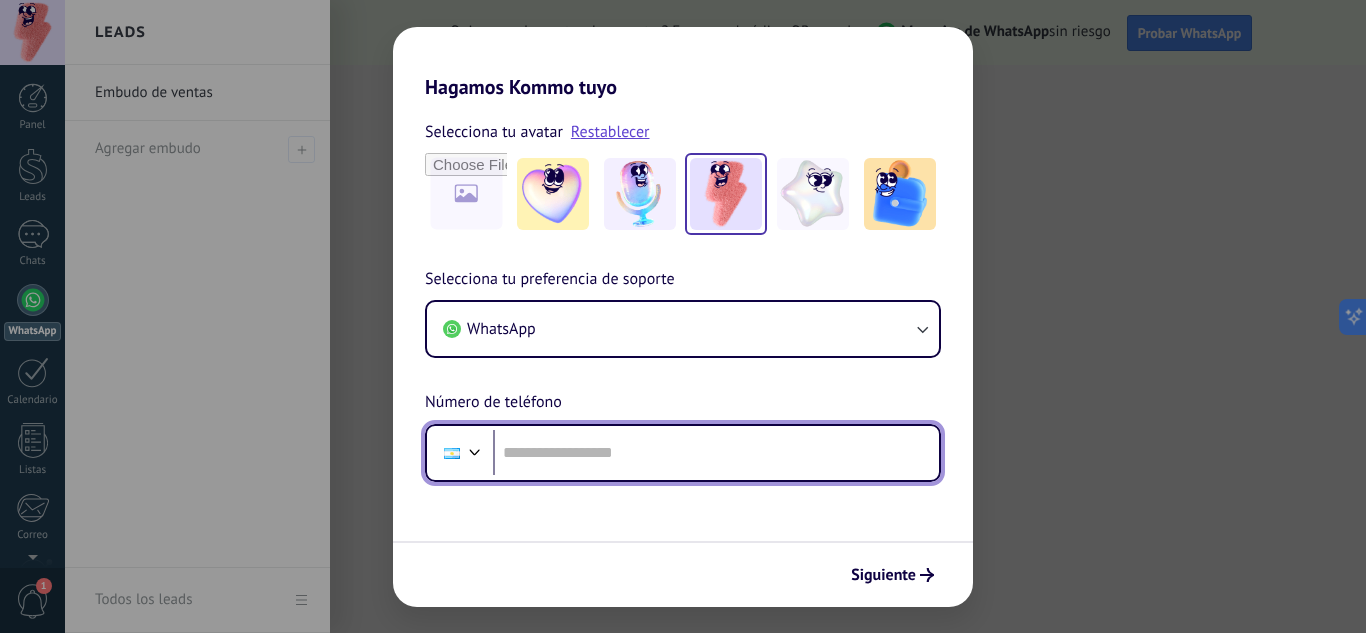 scroll, scrollTop: 0, scrollLeft: 0, axis: both 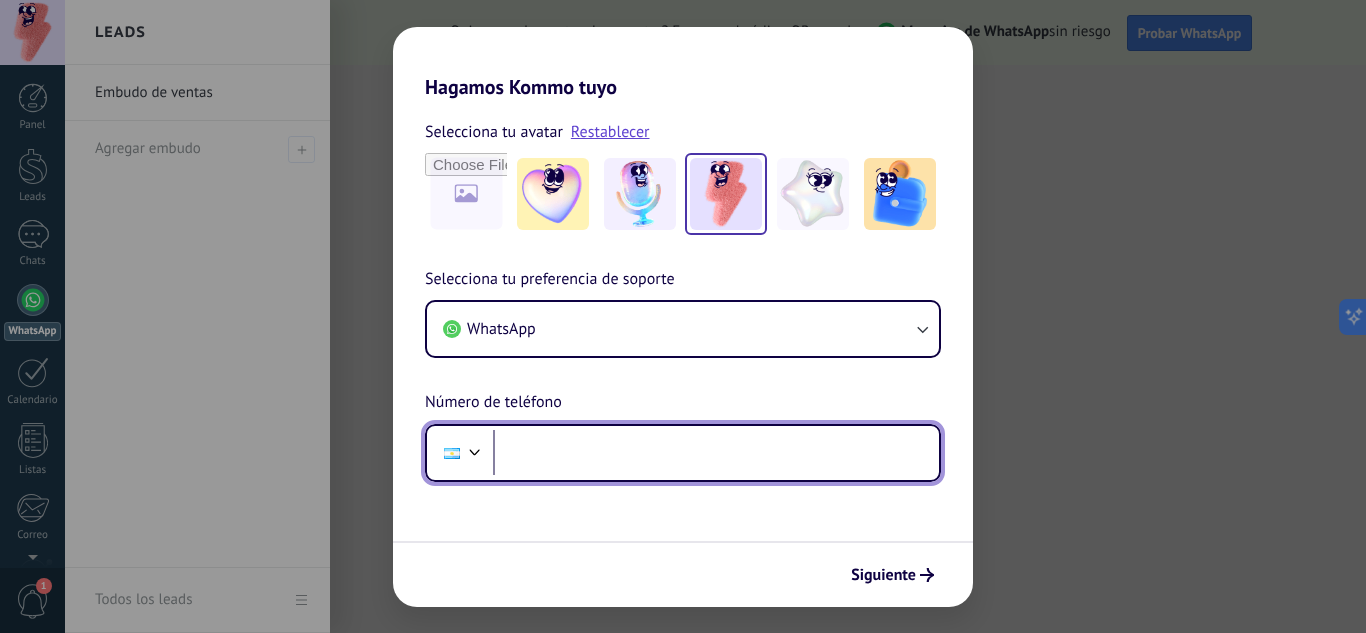 click at bounding box center [716, 453] 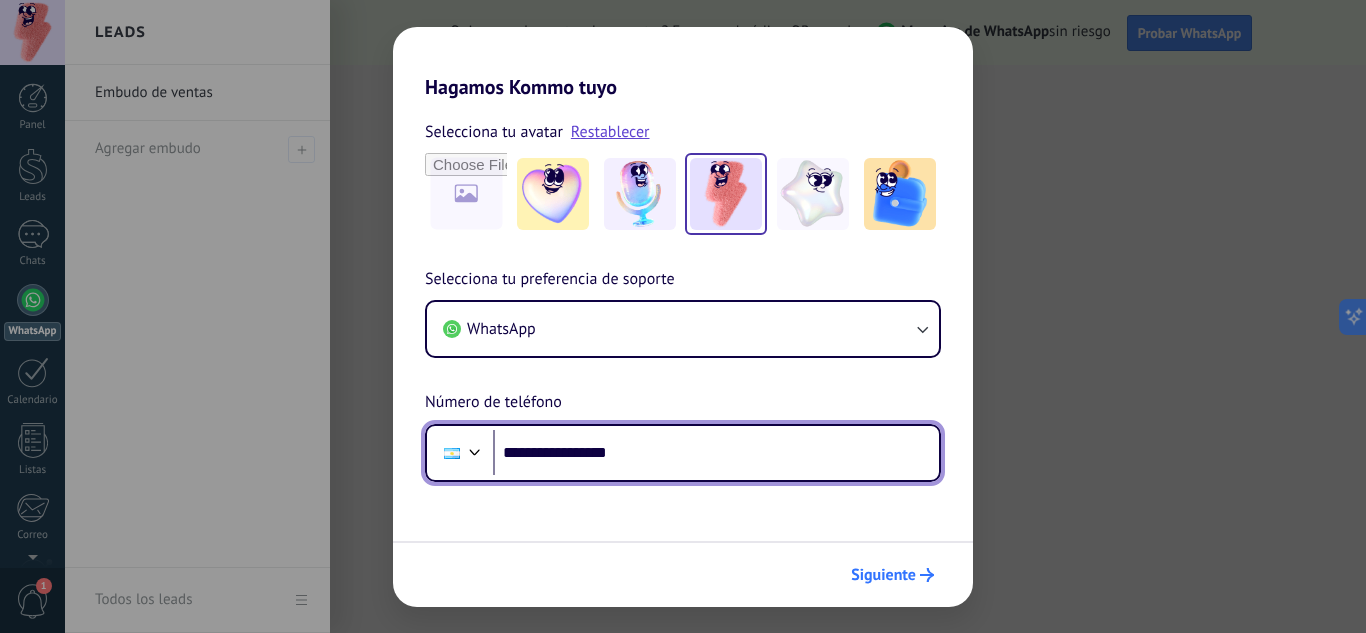 type on "**********" 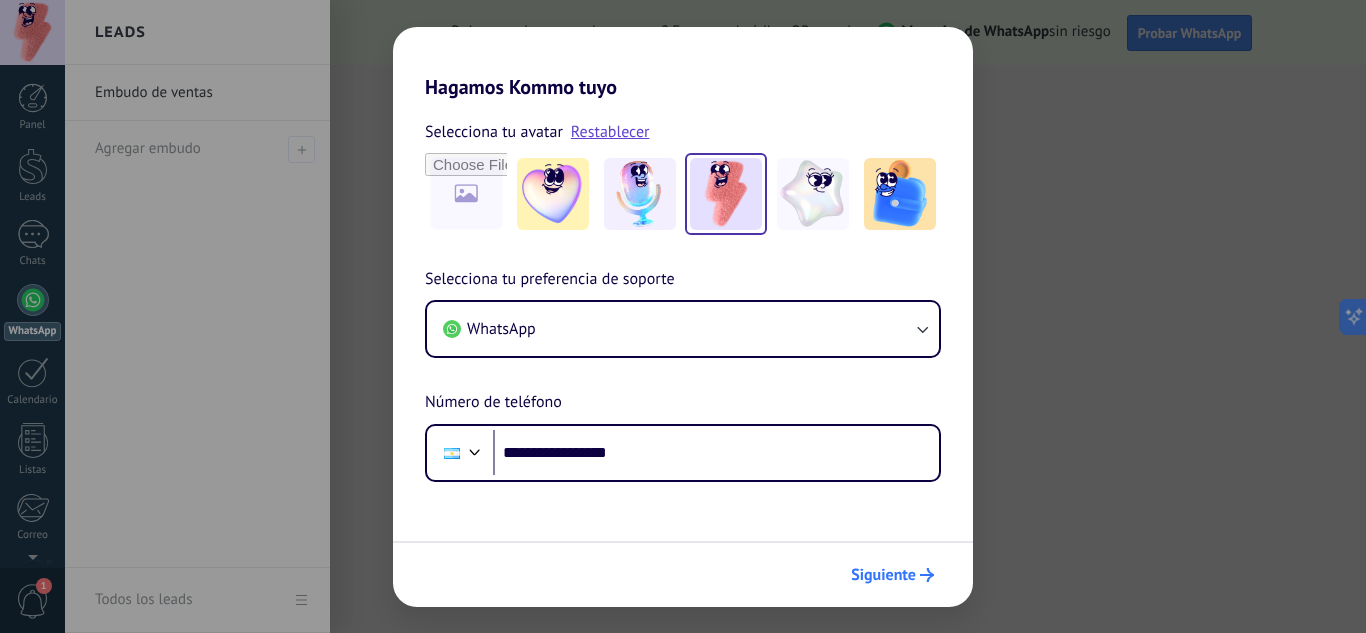 click on "Siguiente" at bounding box center (883, 575) 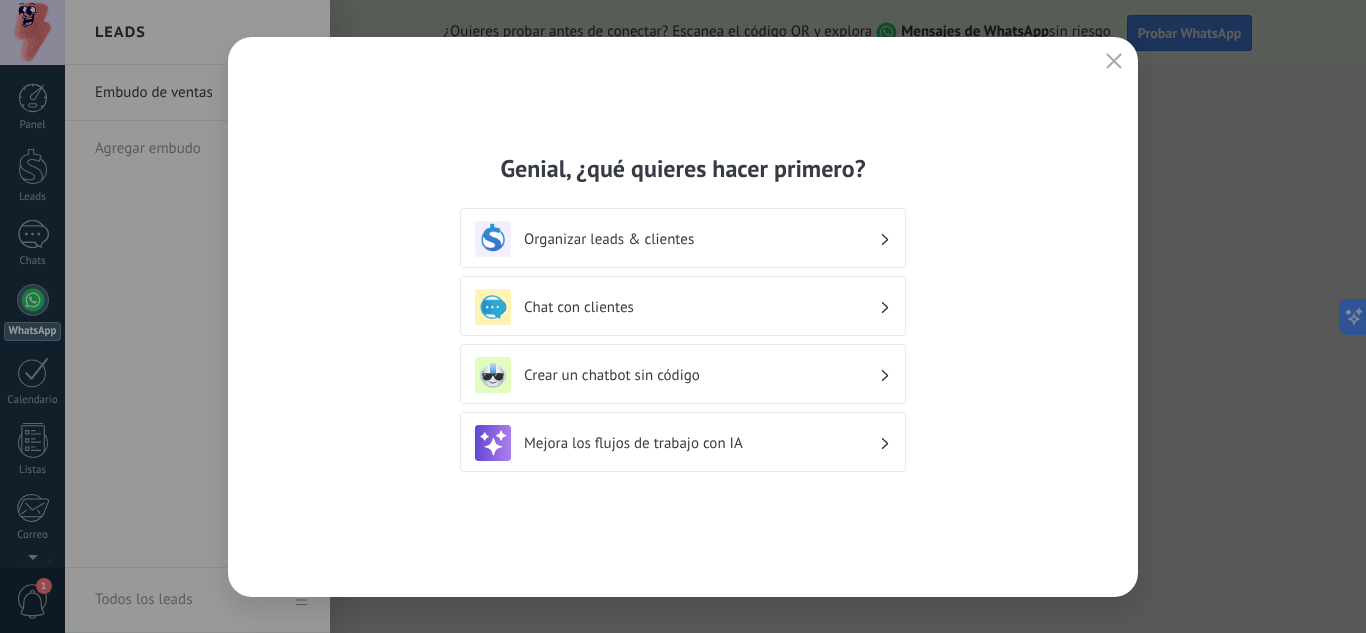 click on "Chat con clientes" at bounding box center (683, 239) 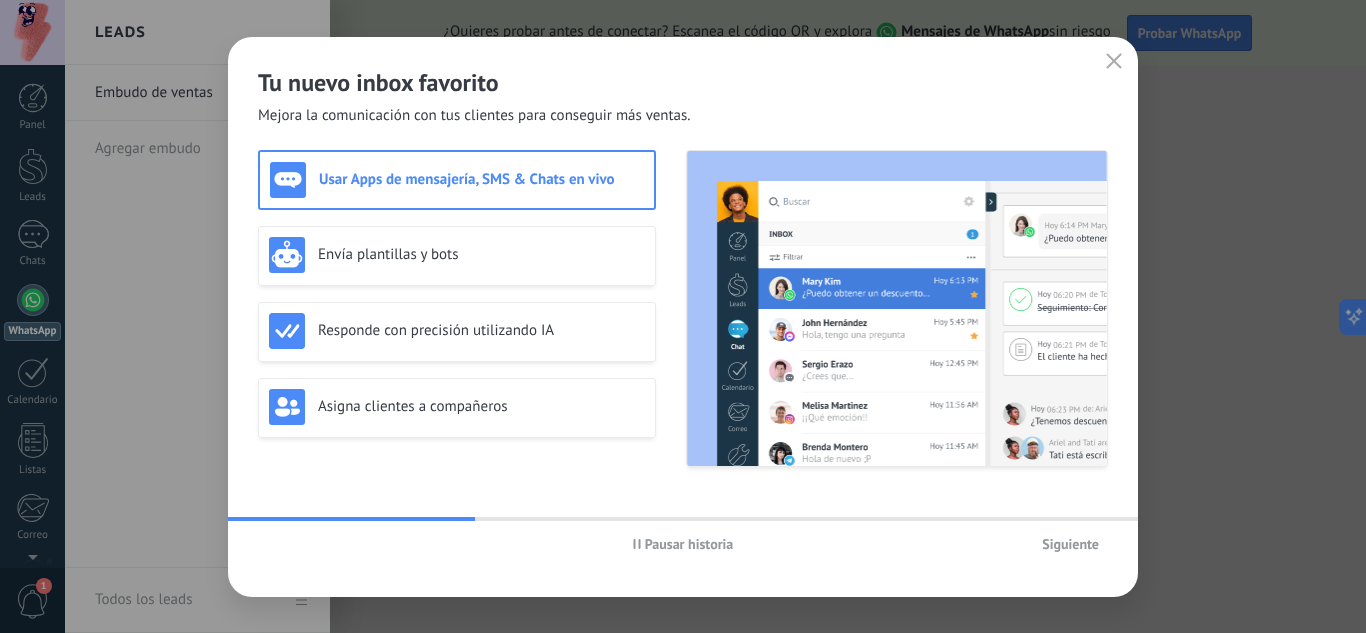 click on "Pausar historia" at bounding box center [689, 544] 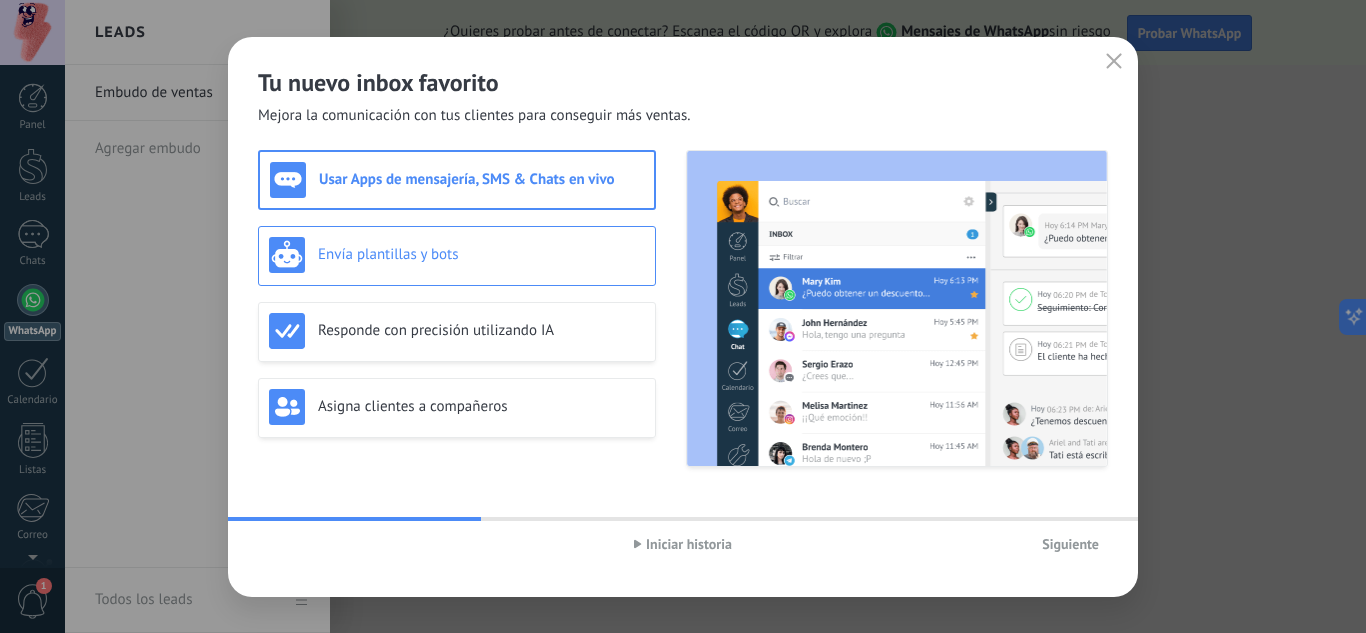 click on "Envía plantillas y bots" at bounding box center [457, 255] 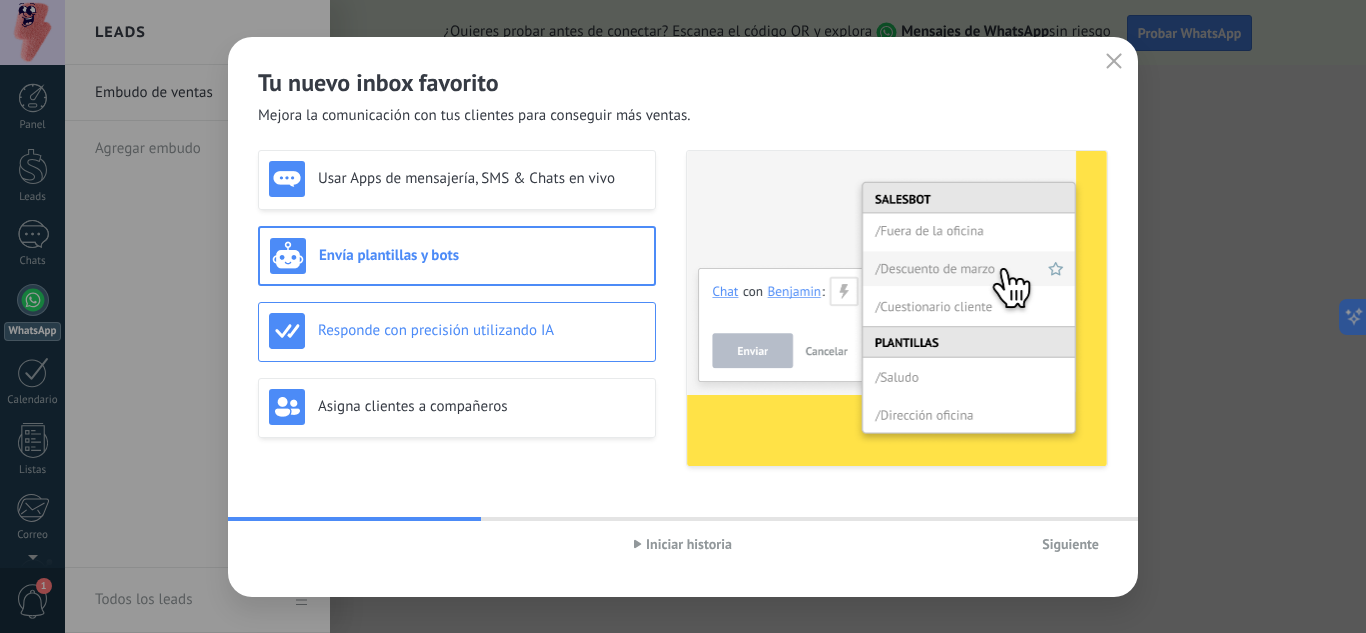 click on "Responde con precisión utilizando IA" at bounding box center (481, 178) 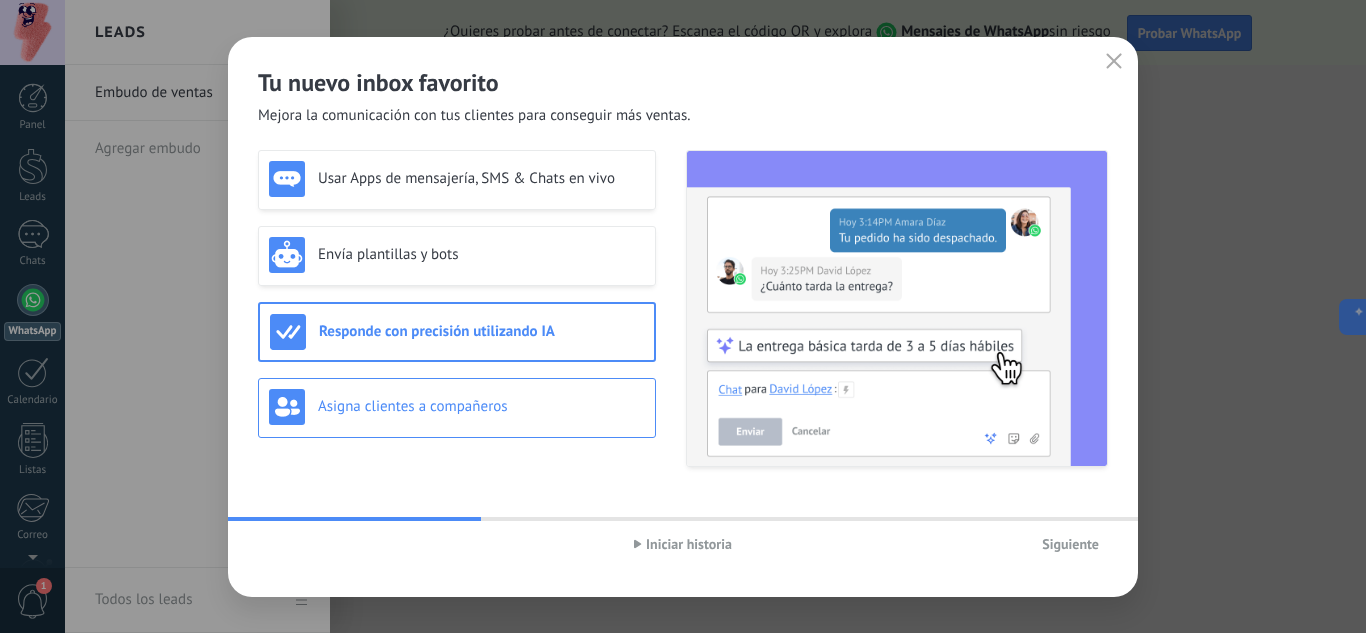 click on "Asigna clientes a compañeros" at bounding box center (481, 178) 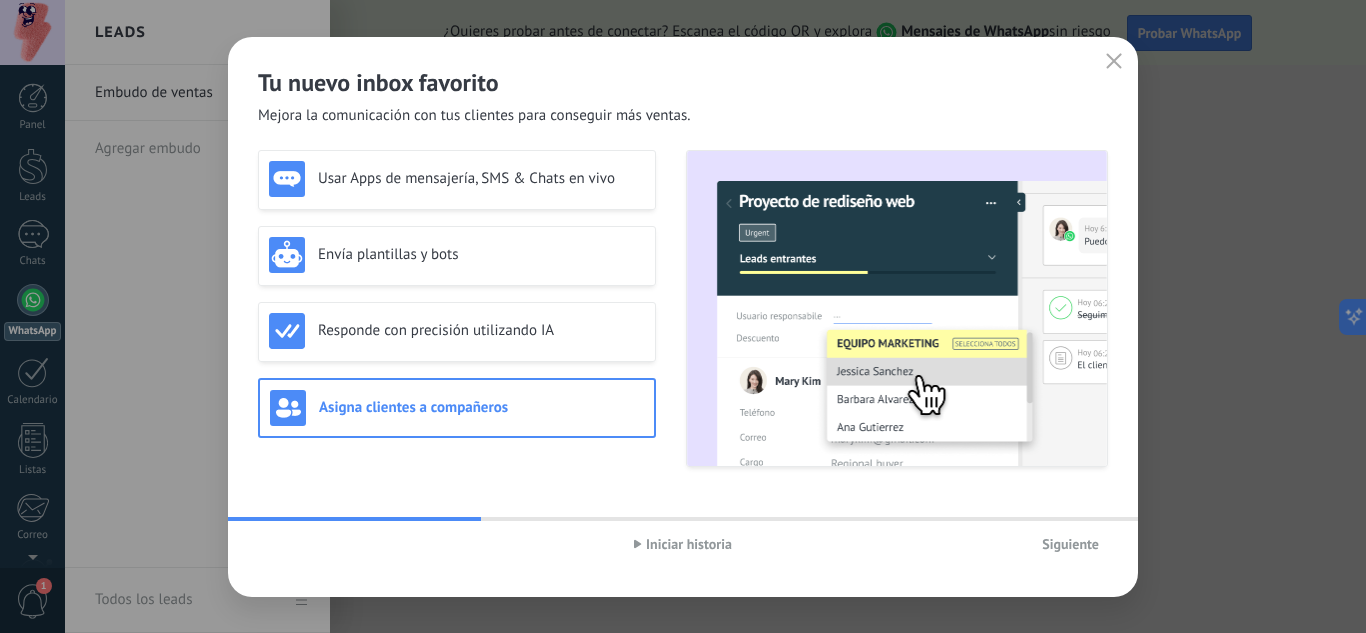 click on "Siguiente" at bounding box center [1070, 544] 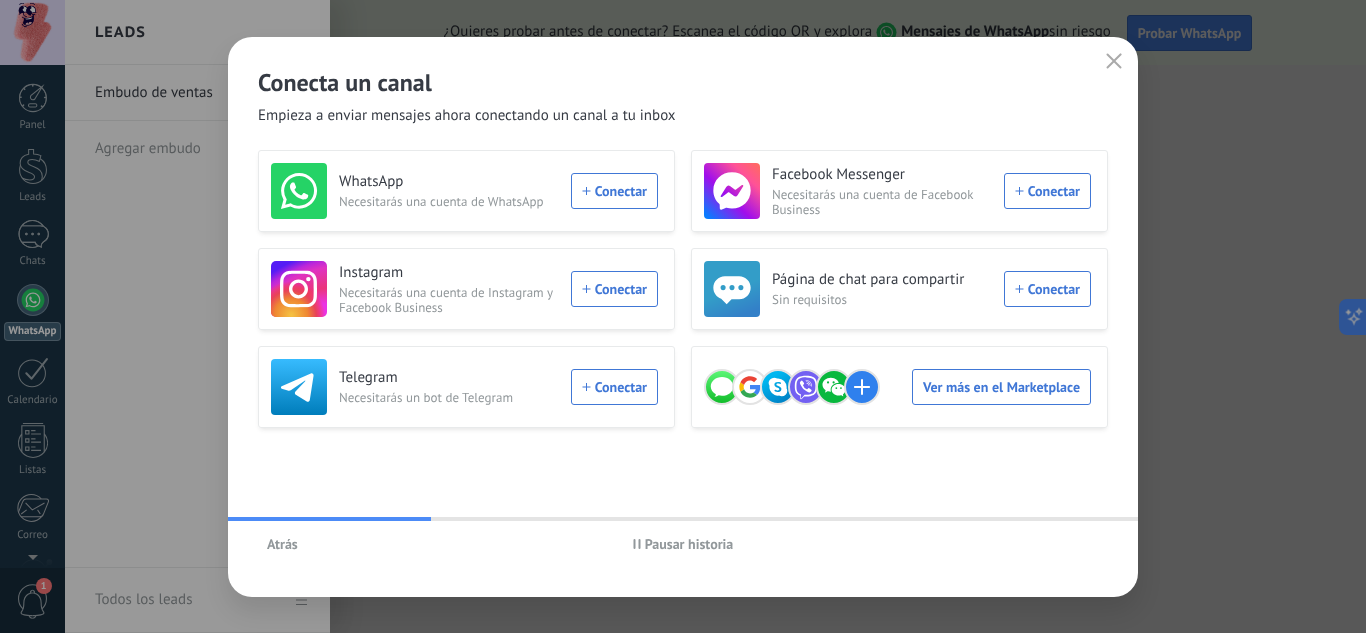 click at bounding box center [637, 544] 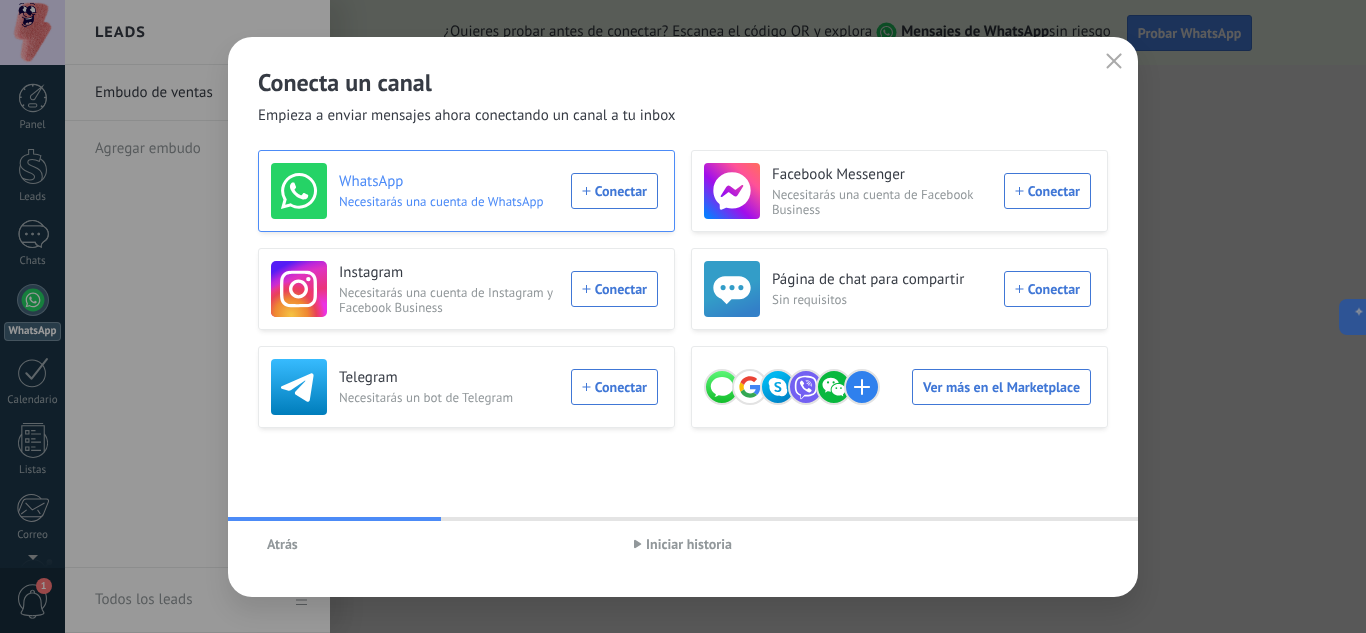 click on "WhatsApp Necesitarás una cuenta de WhatsApp Conectar" at bounding box center (464, 191) 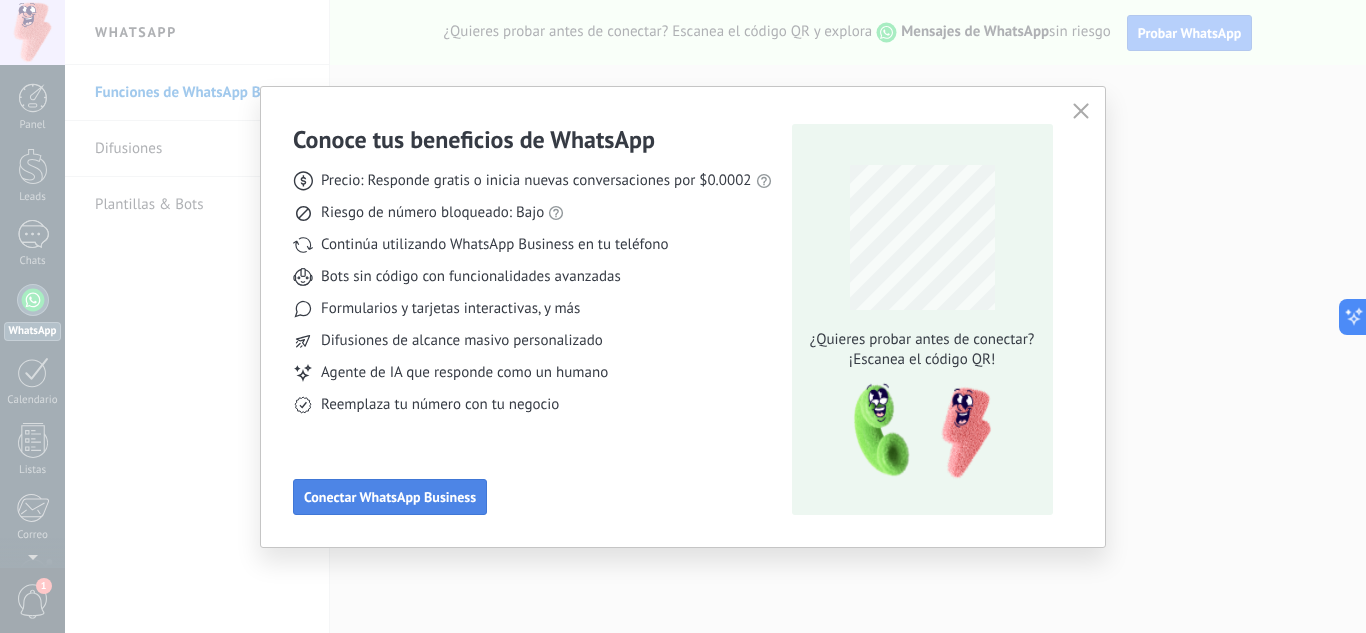 click on "Conectar WhatsApp Business" at bounding box center (390, 497) 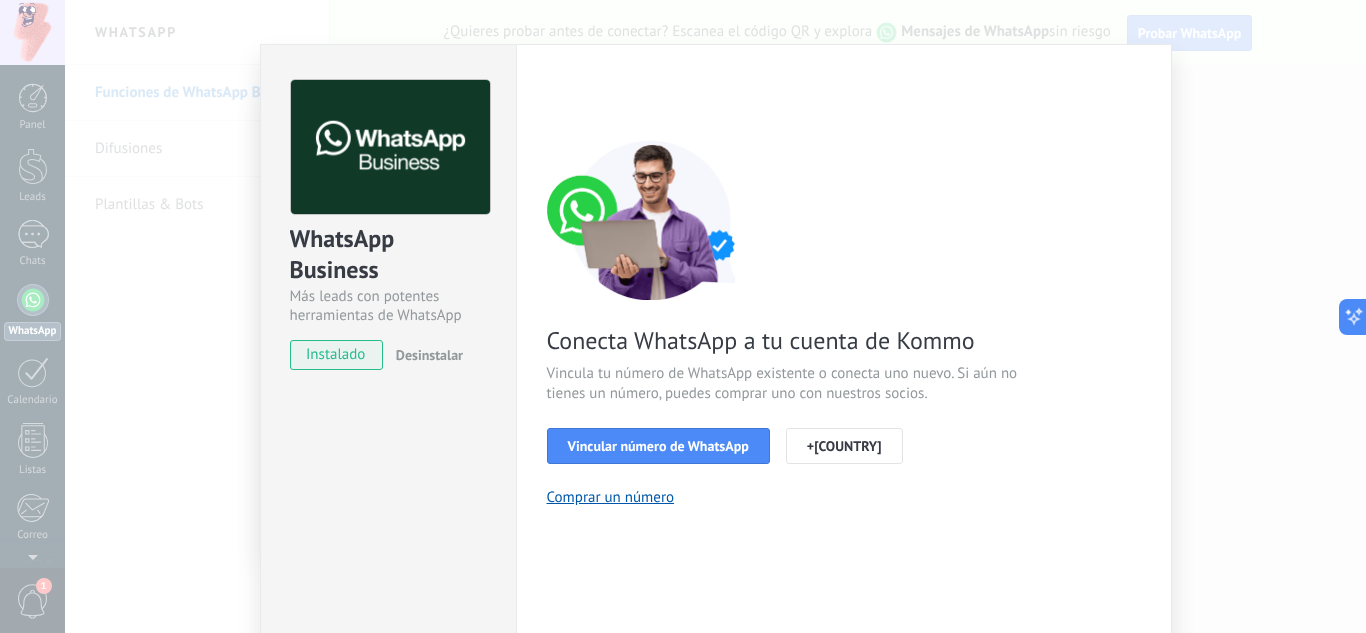 scroll, scrollTop: 20, scrollLeft: 0, axis: vertical 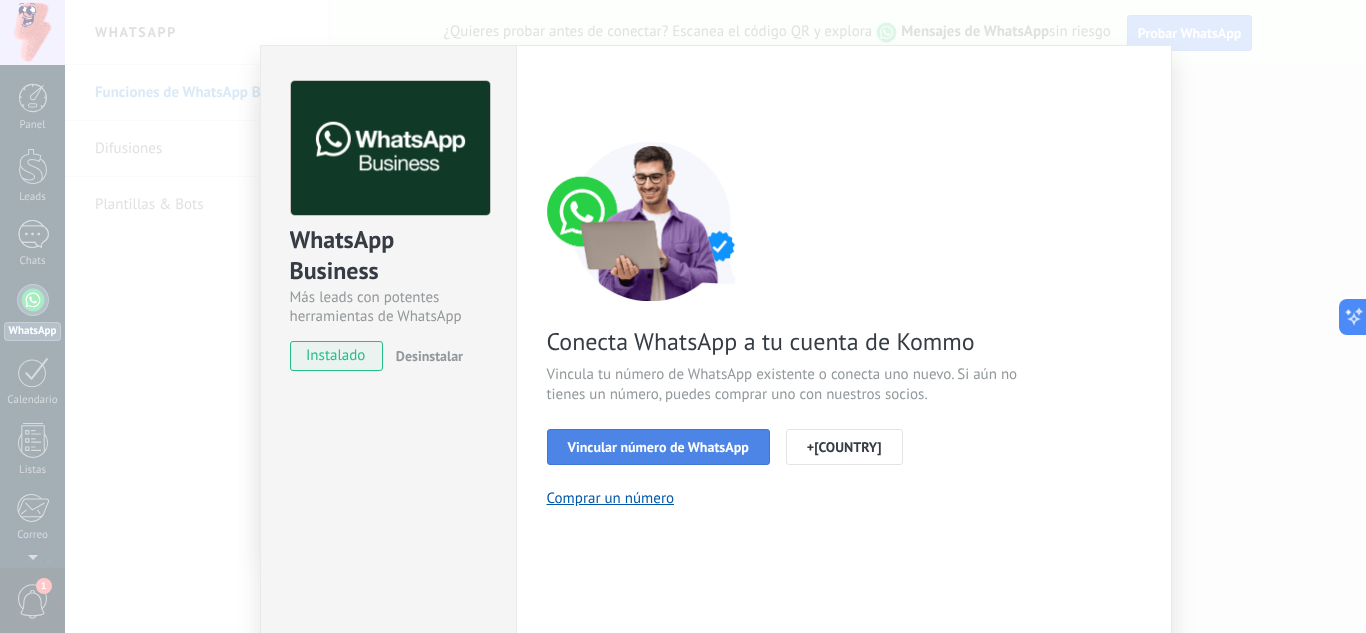 click on "Vincular número de WhatsApp" at bounding box center (658, 447) 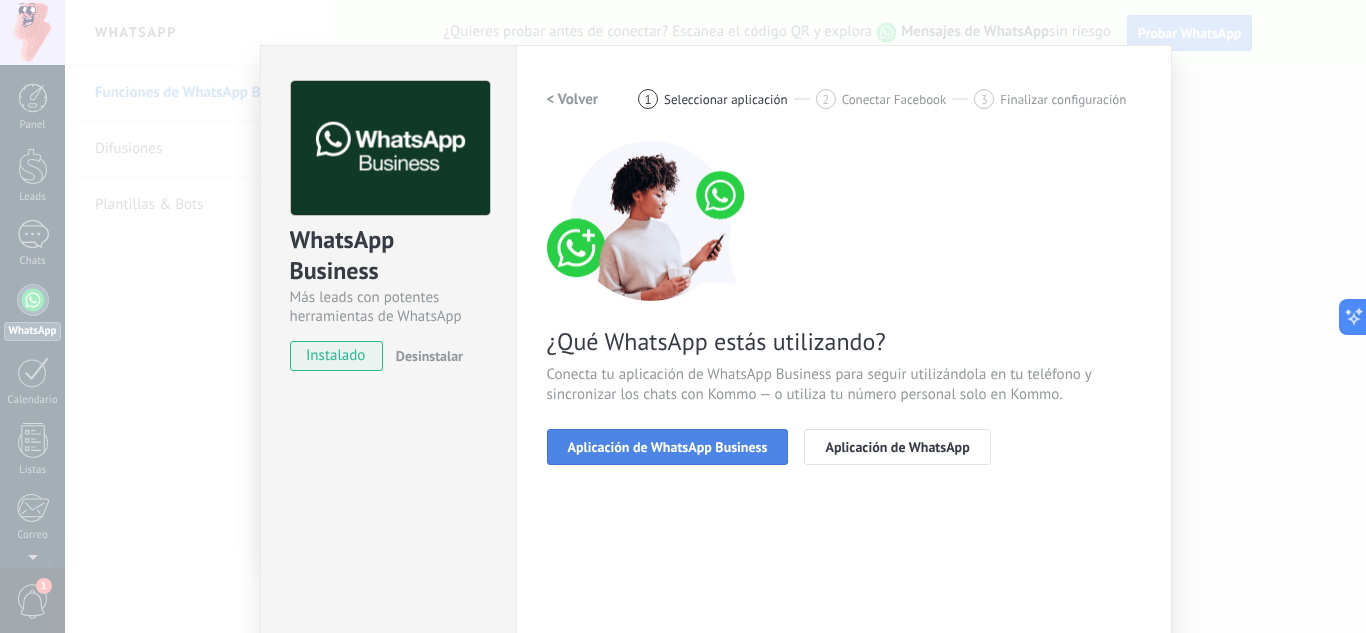 click on "Aplicación de WhatsApp Business" at bounding box center [668, 447] 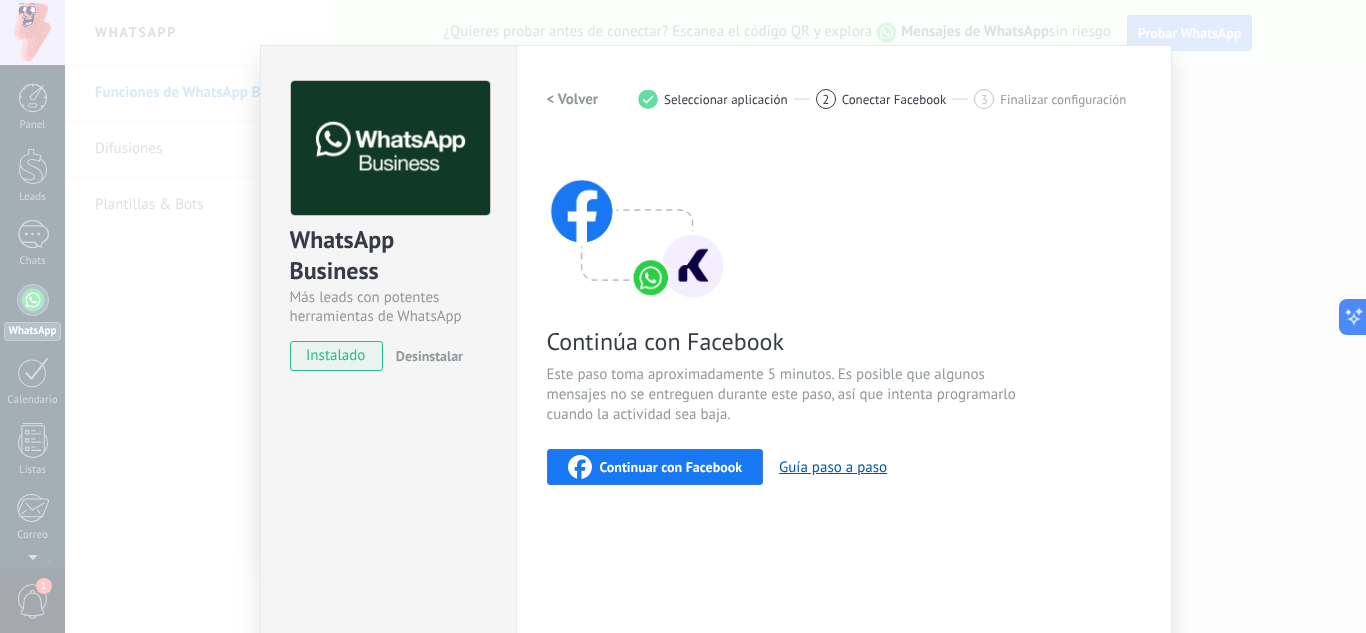 click on "instalado" at bounding box center [336, 356] 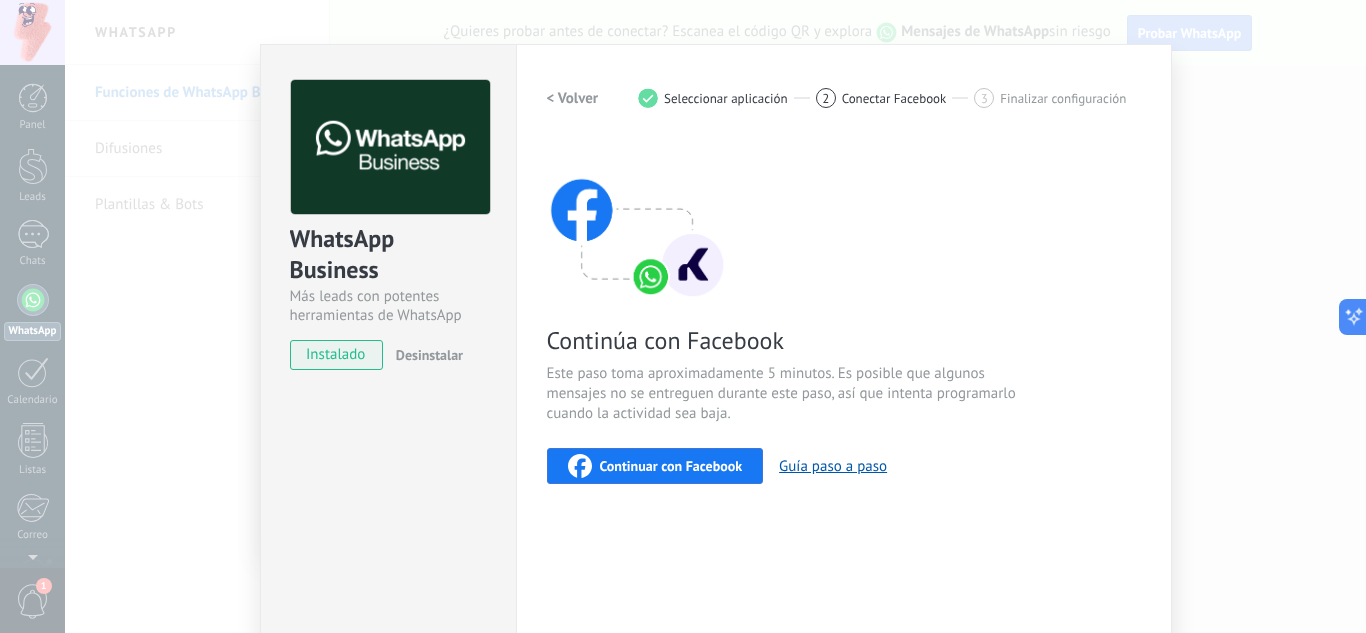 scroll, scrollTop: 0, scrollLeft: 0, axis: both 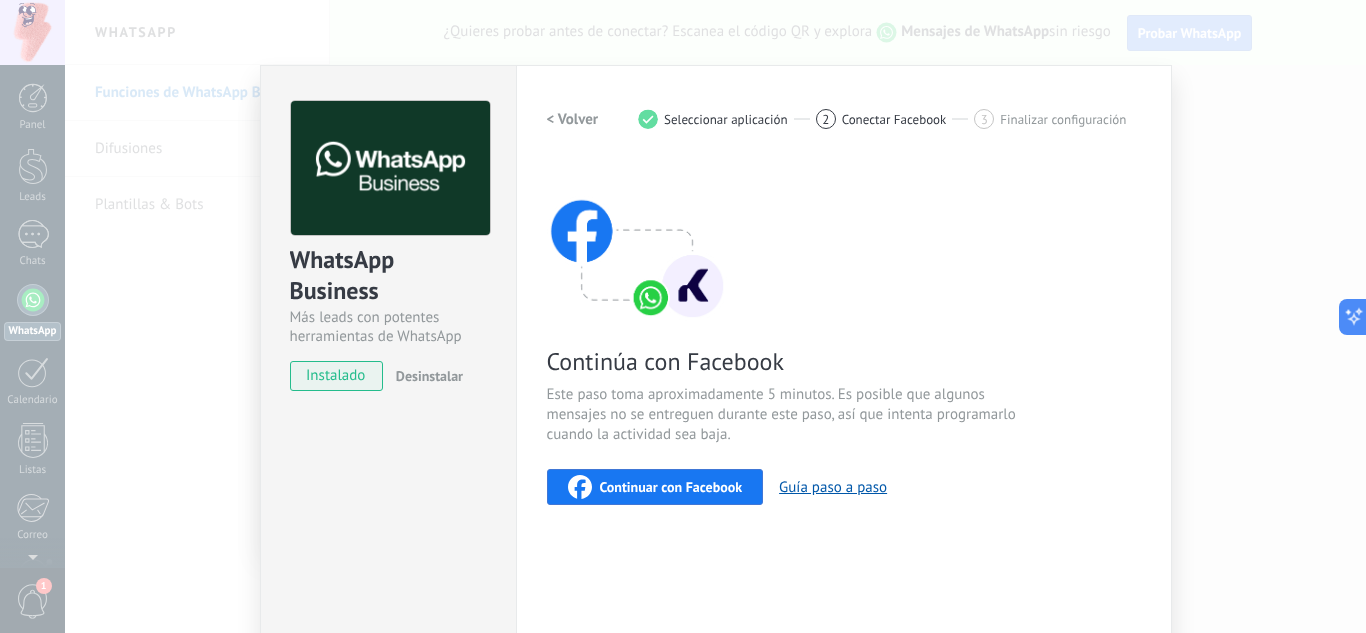 click on "WhatsApp Business Más leads con potentes herramientas de WhatsApp instalado Desinstalar ¿Quieres probar la integración primero?   Escanea el código QR   para ver cómo funciona. Configuraciones Autorizaciones This tab logs the users who have granted integration access to this account. If you want to to remove a user's ability to send requests to the account on behalf of this integration, you can revoke access. If access is revoked from all users, the integration will stop working. This app is installed, but no one has given it access yet. WhatsApp Cloud API más _:  Guardar < Volver 1 Seleccionar aplicación 2 Conectar Facebook  3 Finalizar configuración Continúa con Facebook Este paso toma aproximadamente 5 minutos. Es posible que algunos mensajes no se entreguen durante este paso, así que intenta programarlo cuando la actividad sea baja. Continuar con Facebook Guía paso a paso ¿Necesitas ayuda?" at bounding box center (715, 316) 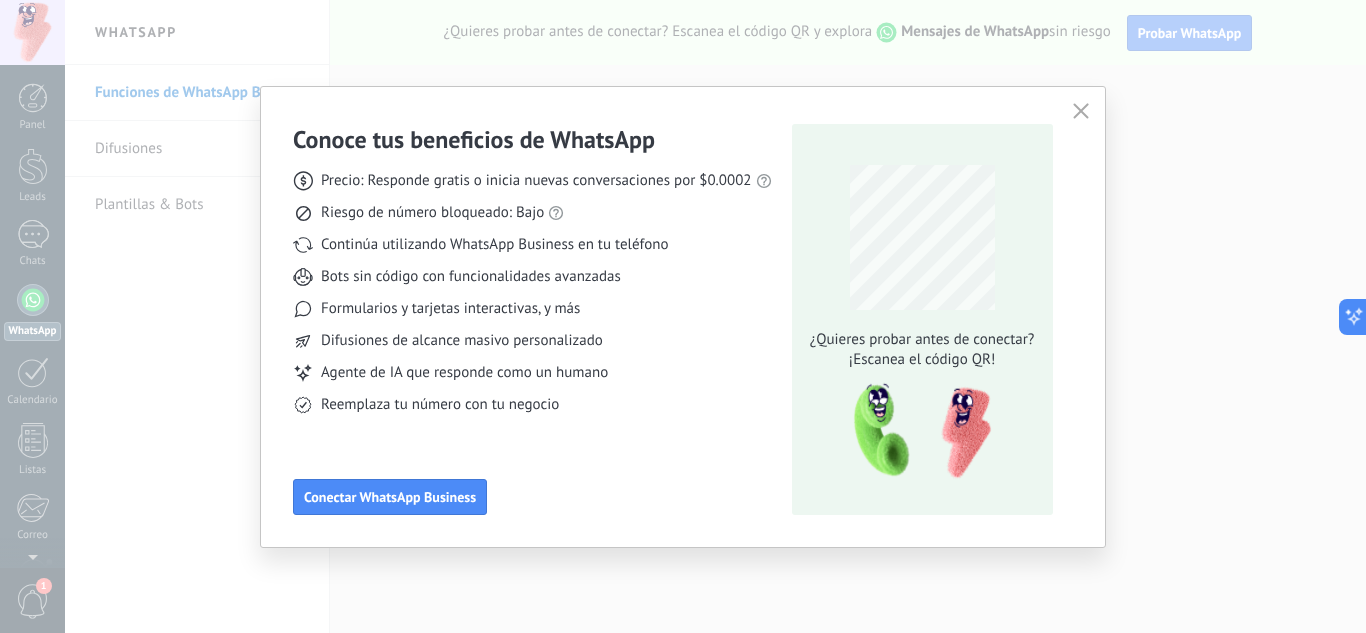 click at bounding box center (1081, 111) 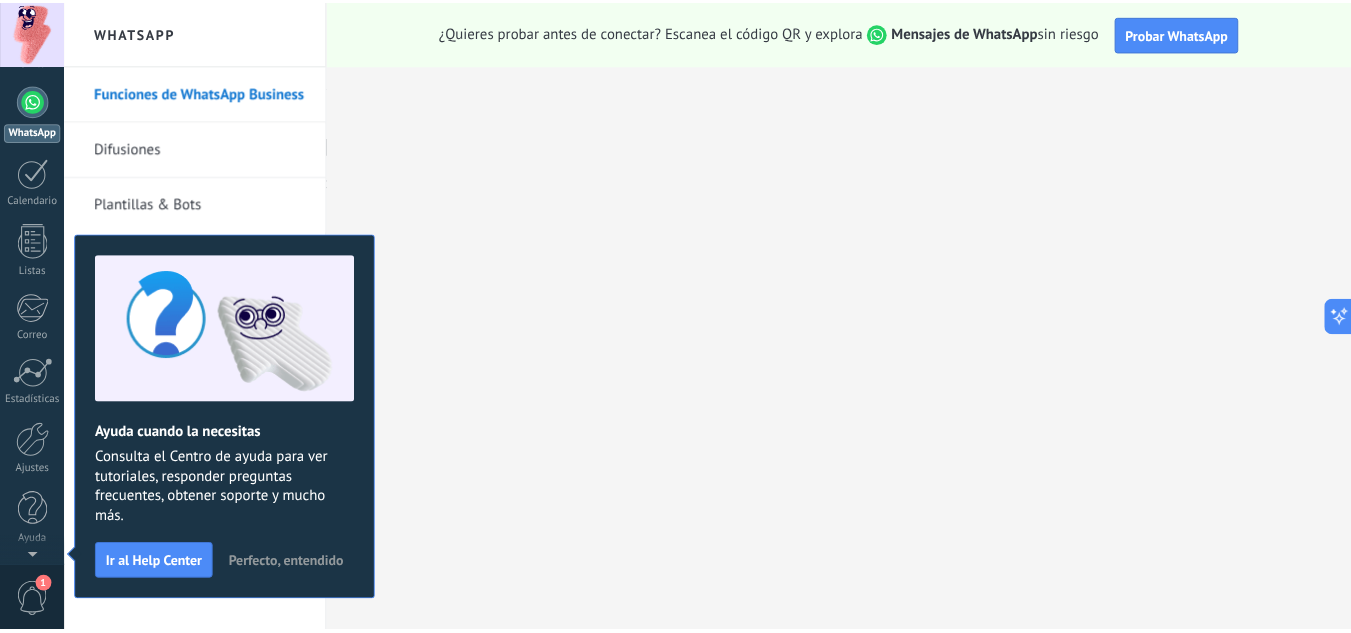 scroll, scrollTop: 0, scrollLeft: 0, axis: both 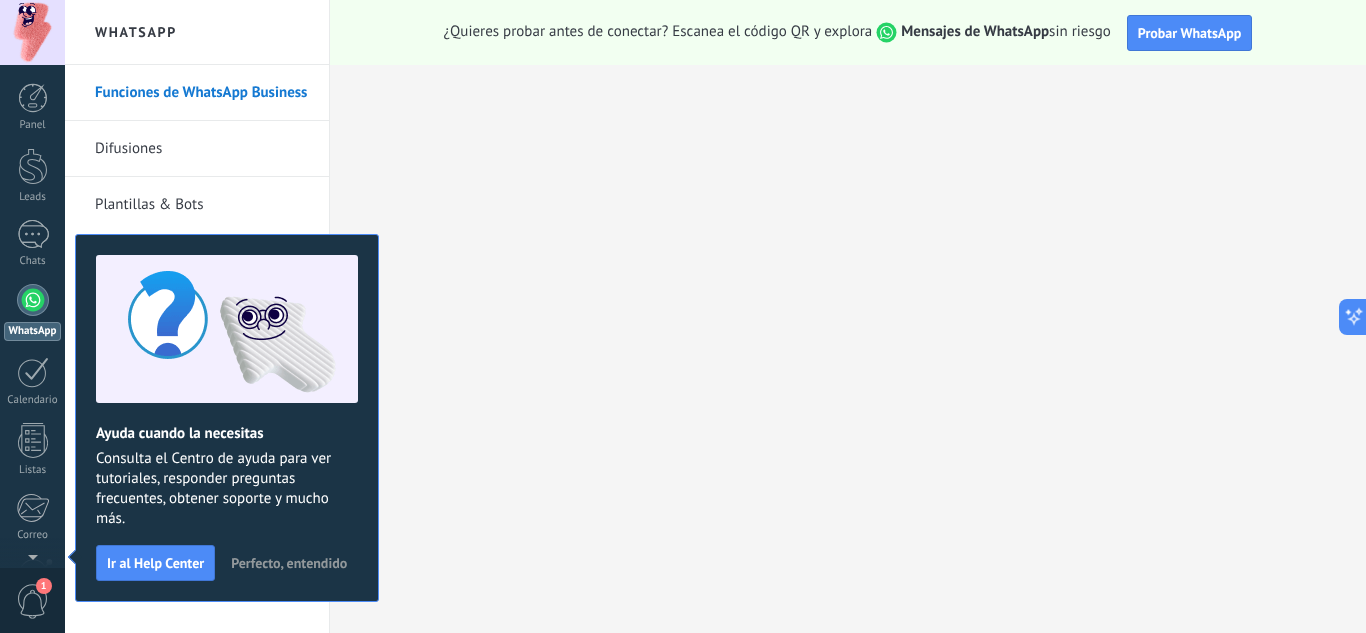 click on "Perfecto, entendido" at bounding box center (289, 563) 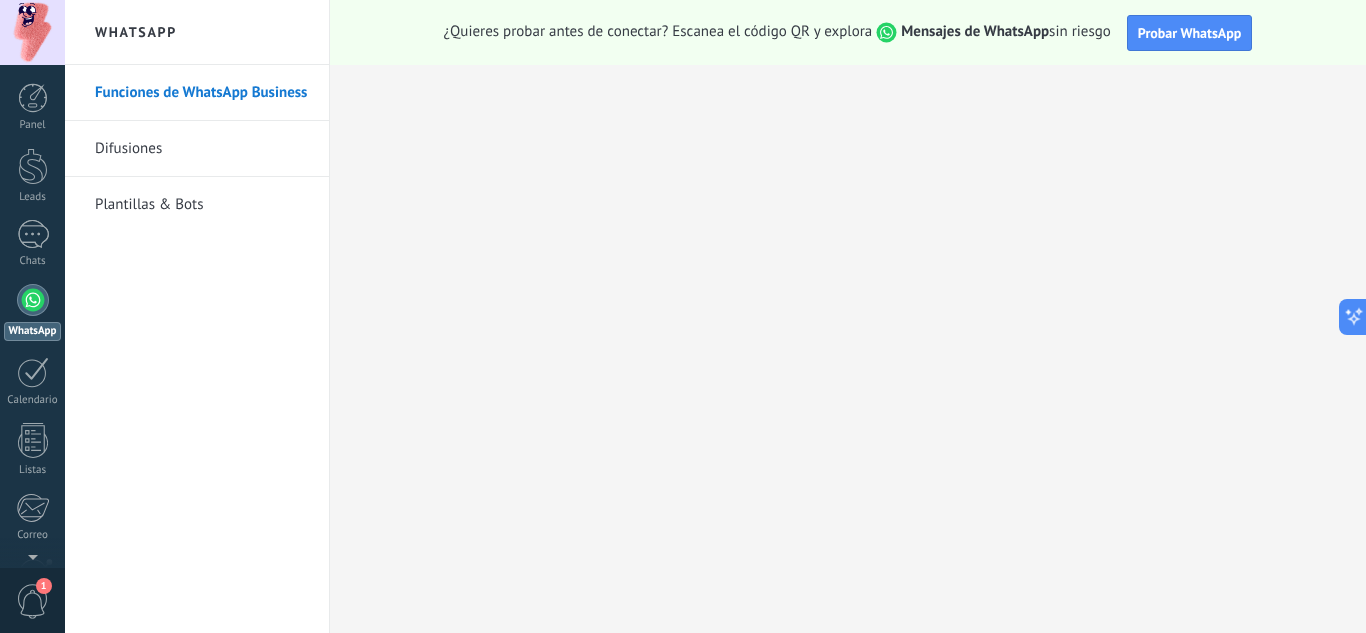 click on "1" at bounding box center [33, 601] 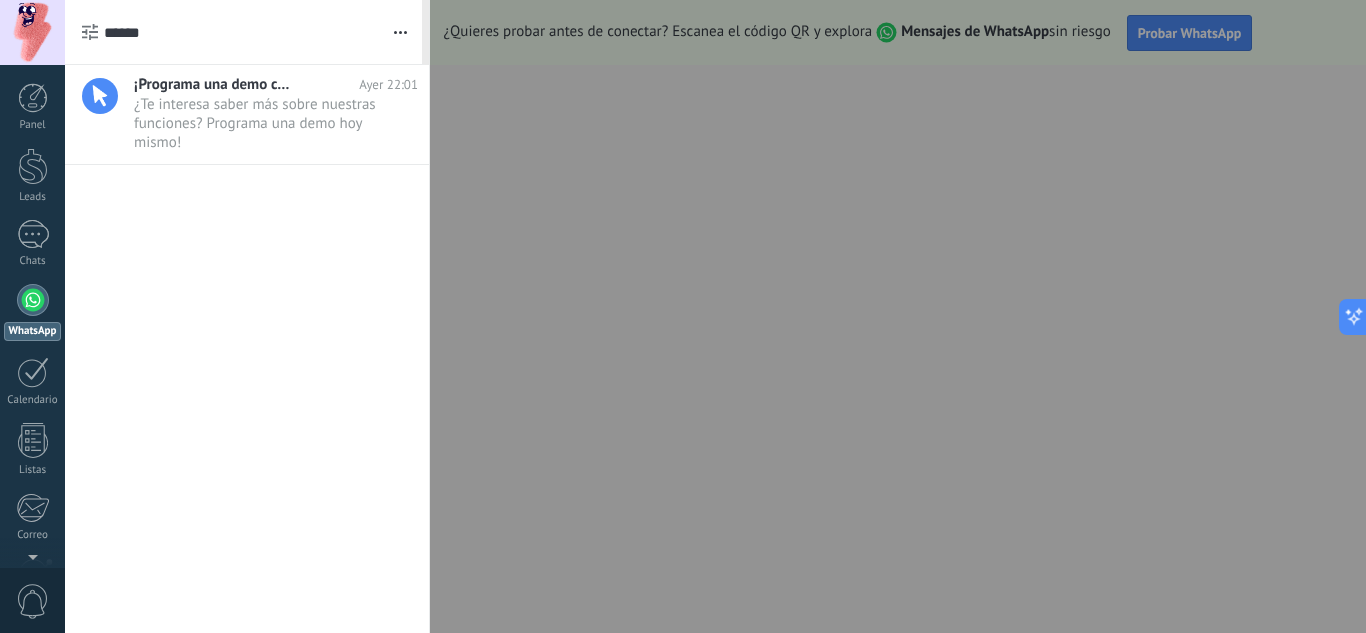 click at bounding box center (683, 316) 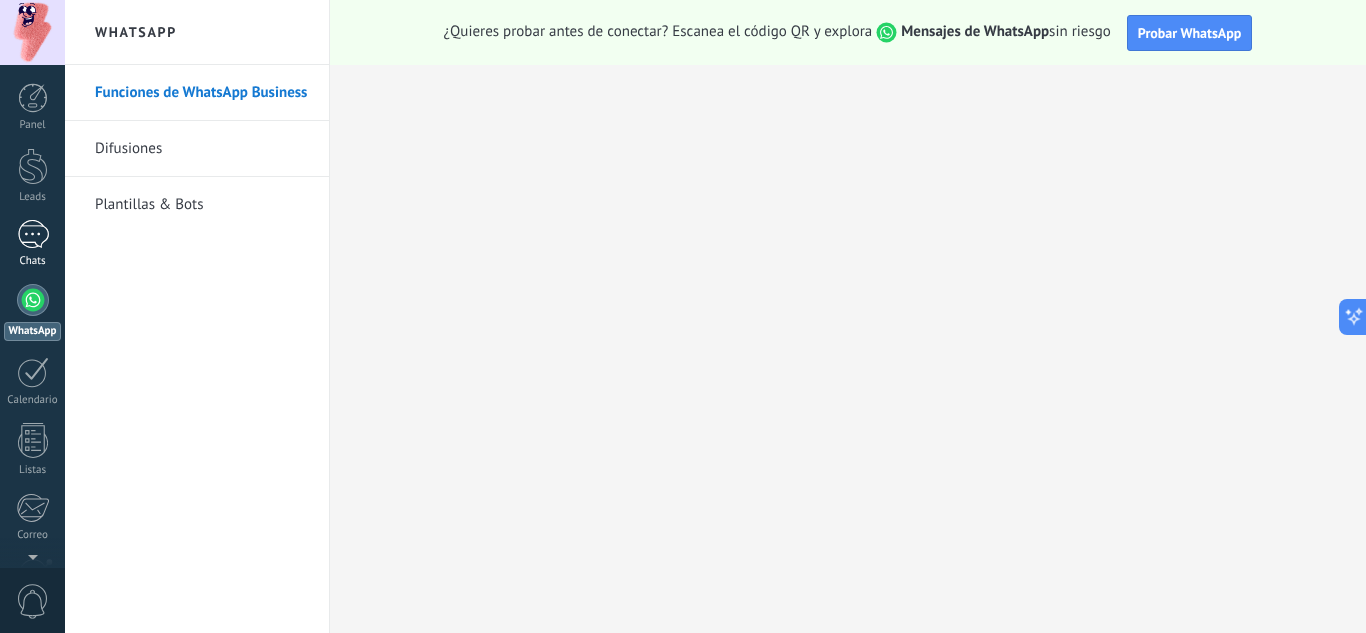 click at bounding box center [33, 234] 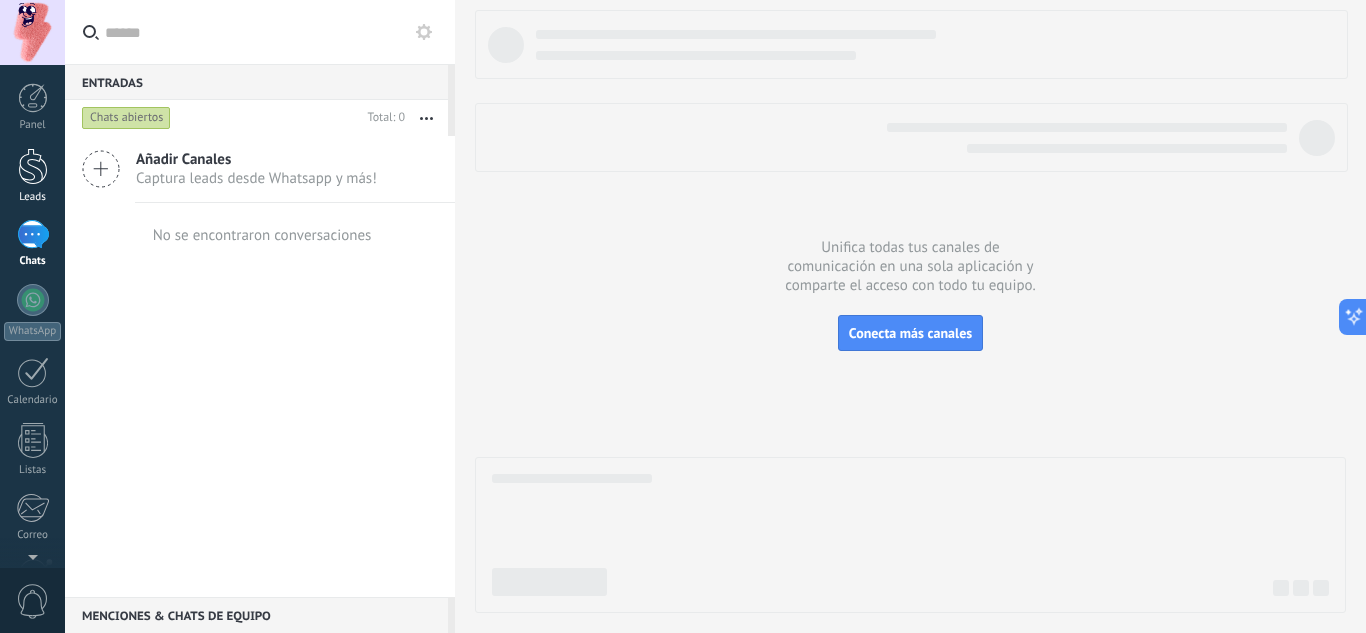 click at bounding box center [33, 166] 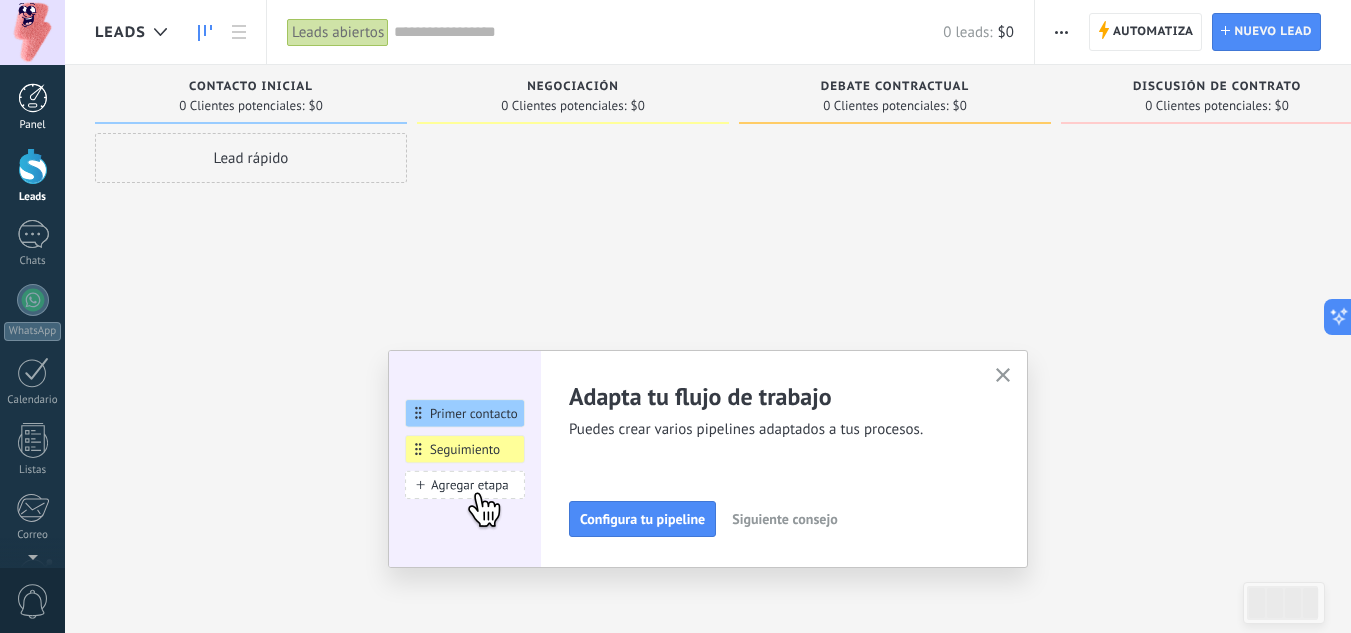 click on "Panel" at bounding box center (33, 125) 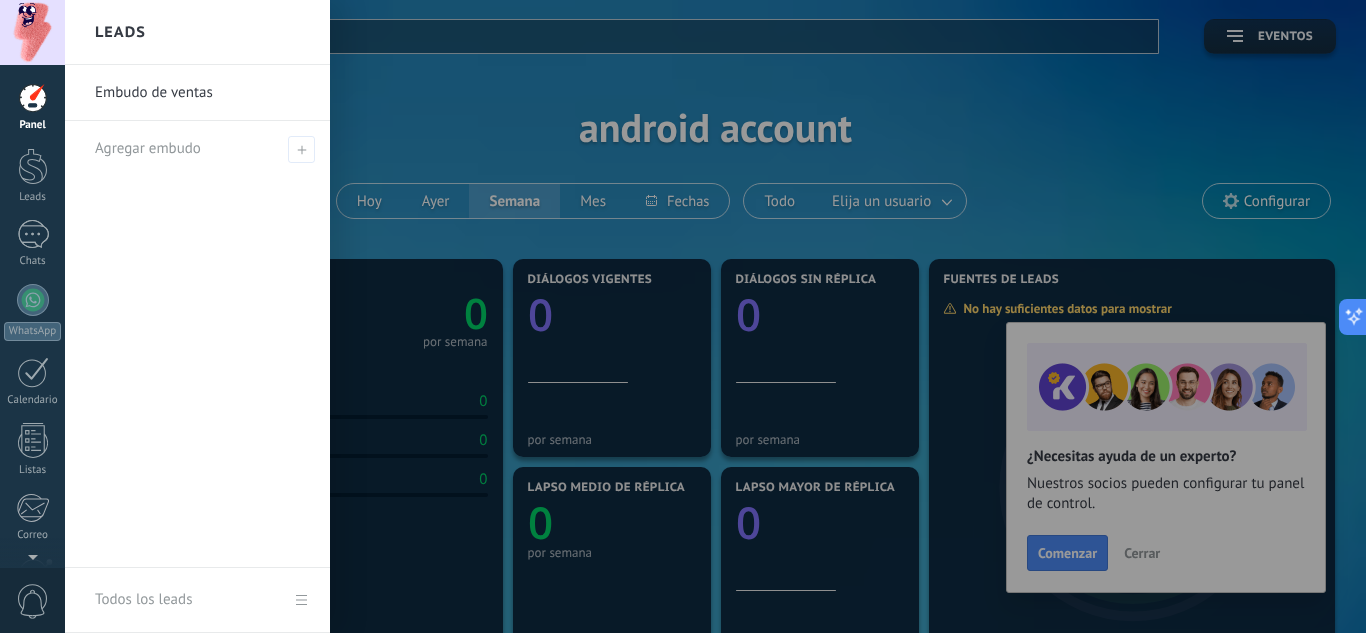 click at bounding box center (748, 316) 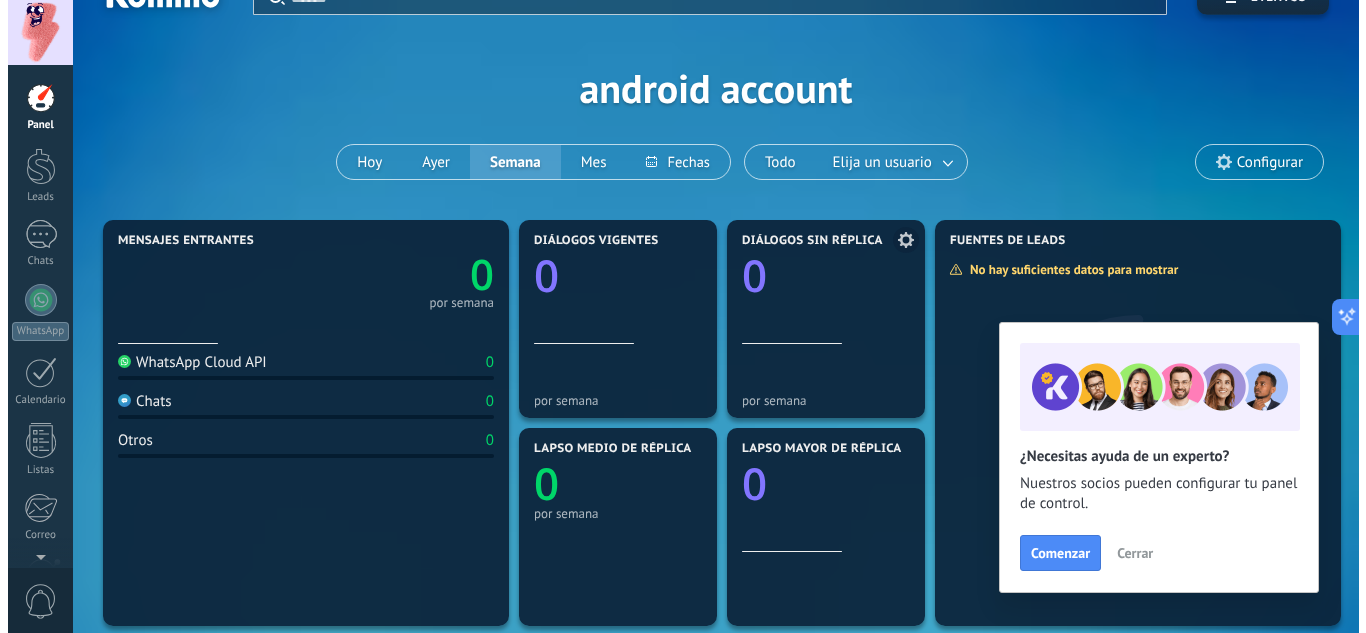 scroll, scrollTop: 0, scrollLeft: 0, axis: both 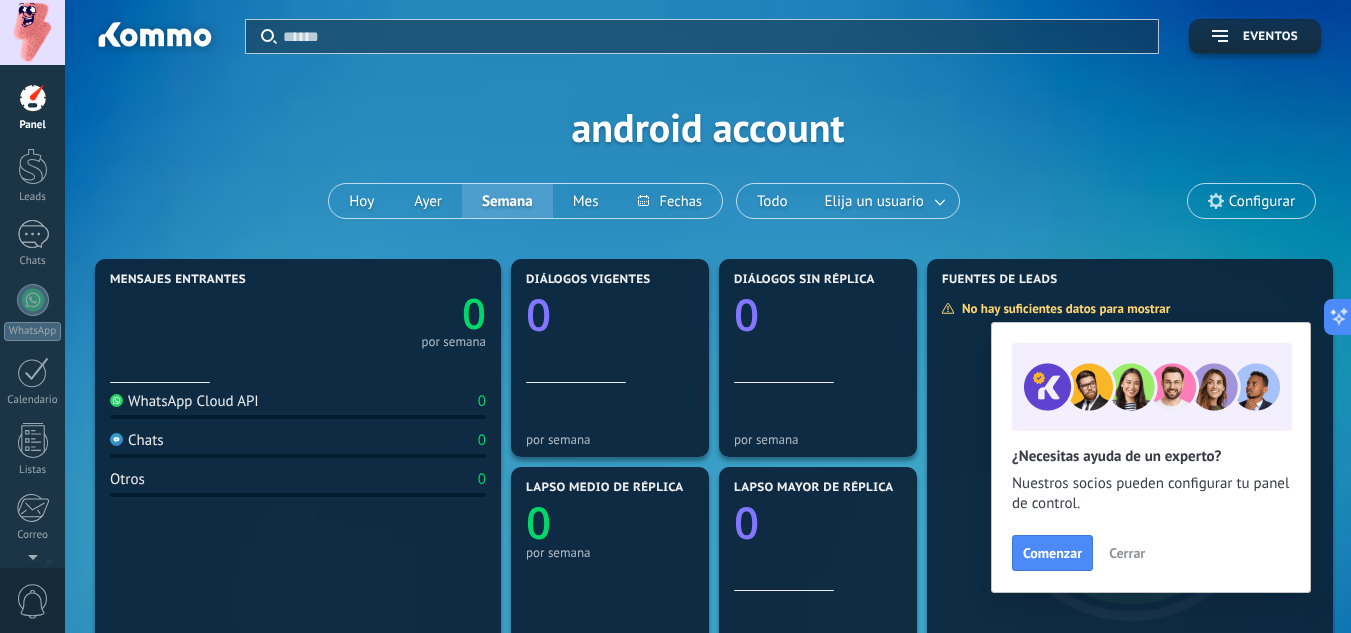 click on "Cerrar" at bounding box center [1127, 553] 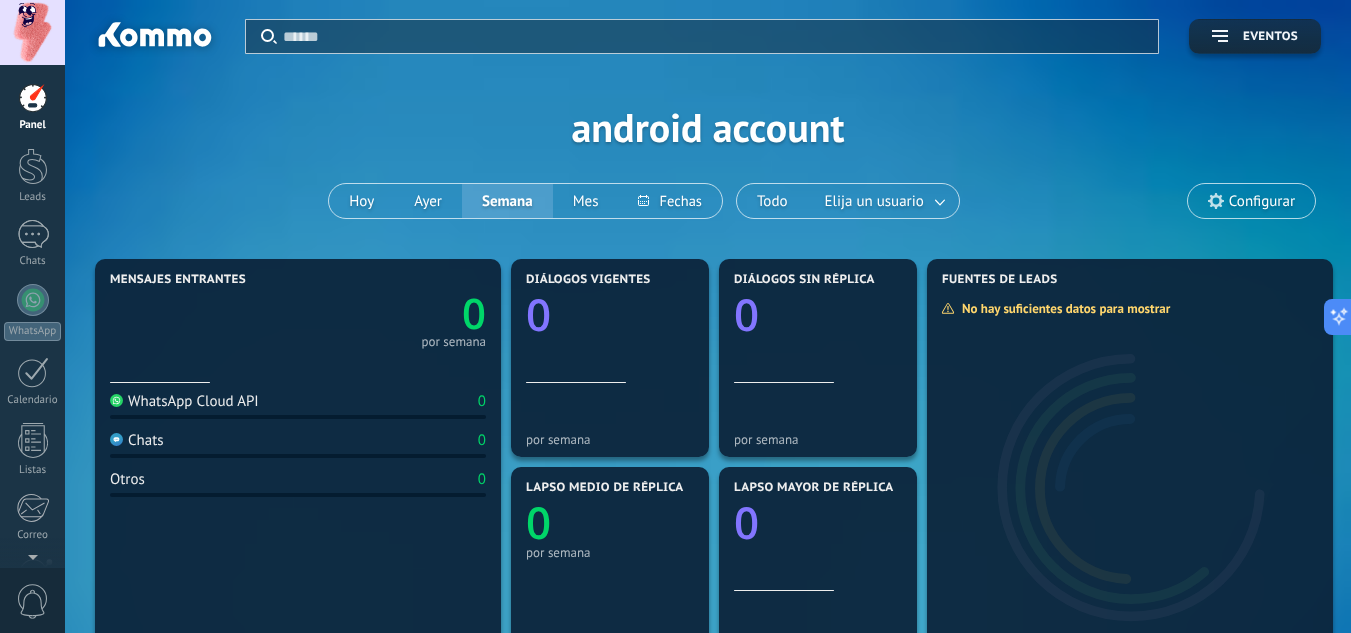 click on "Panel
Leads
Chats
WhatsApp
Clientes" at bounding box center [32, 425] 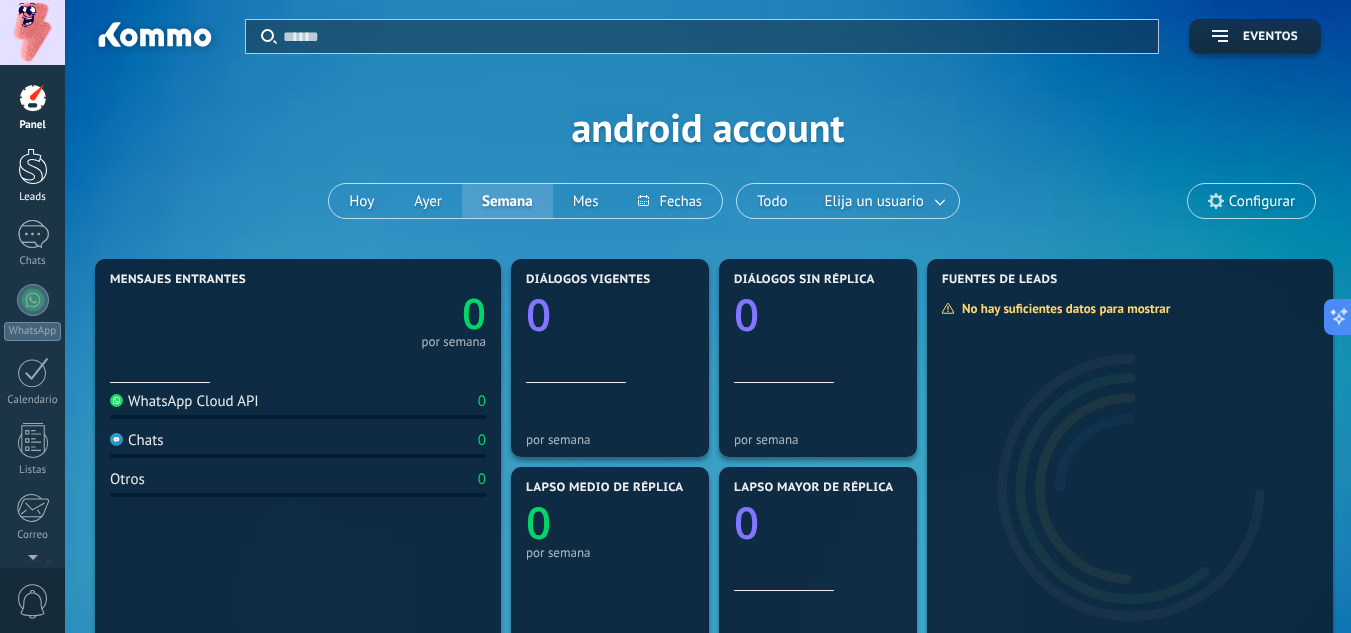 click on "Leads" at bounding box center (33, 197) 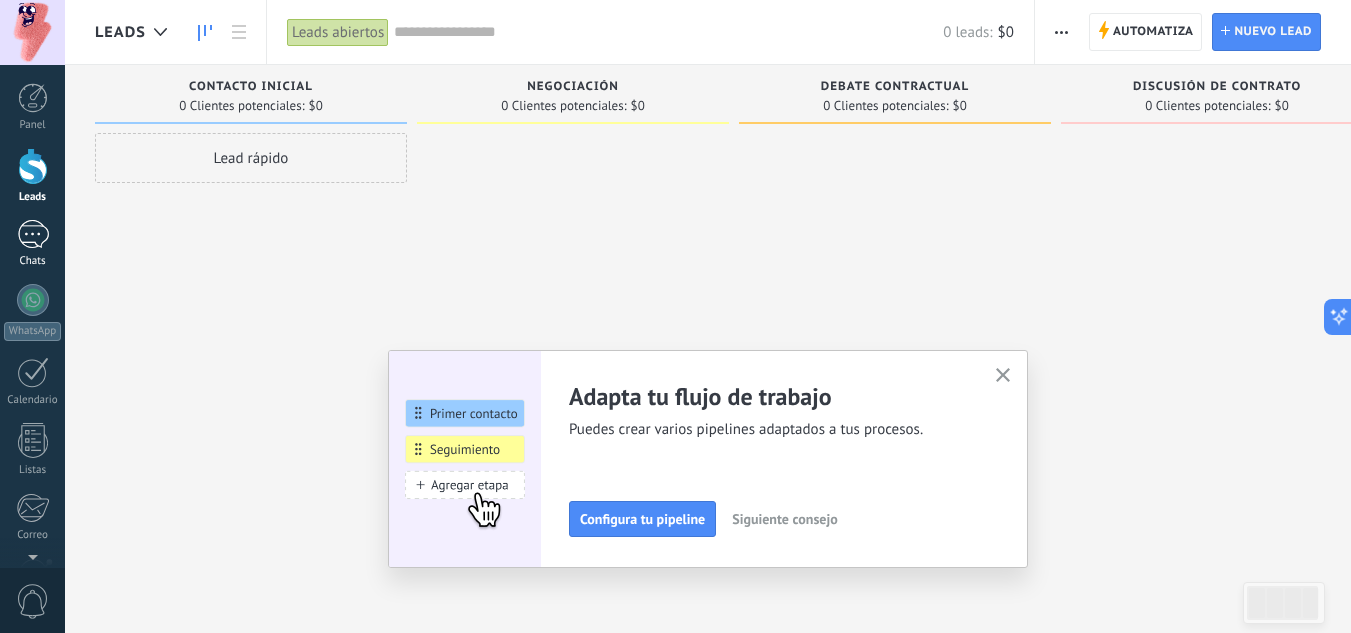 click at bounding box center (33, 234) 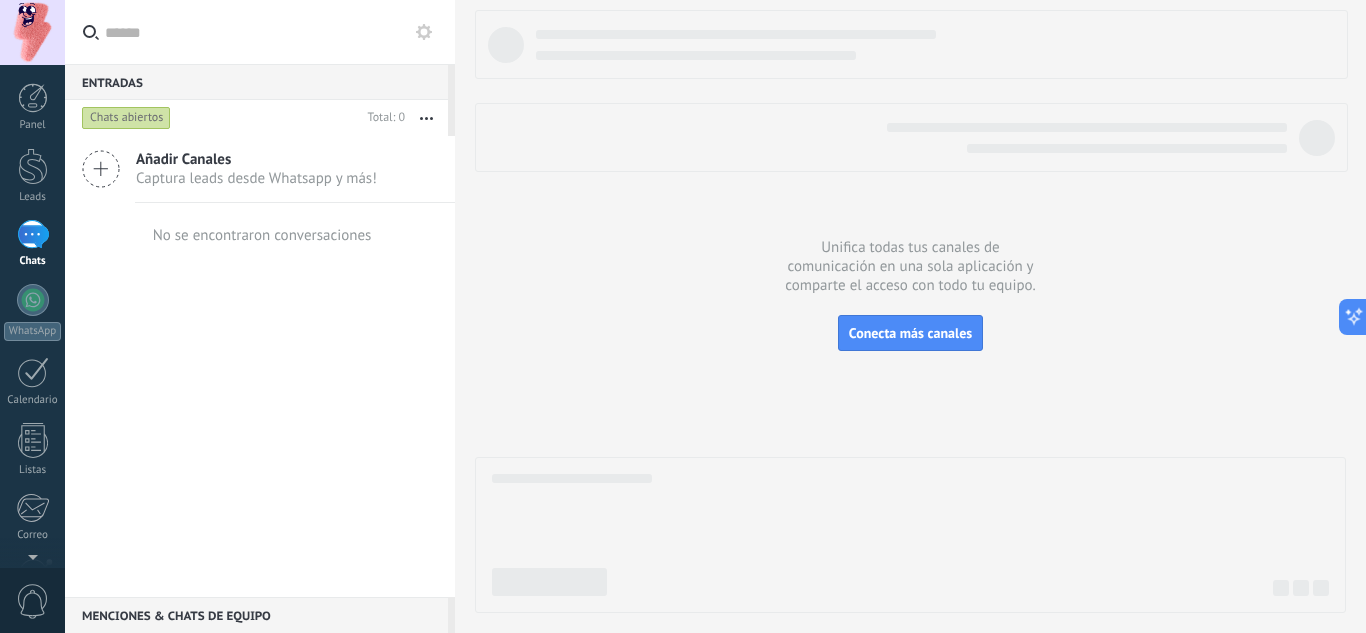 click at bounding box center (426, 118) 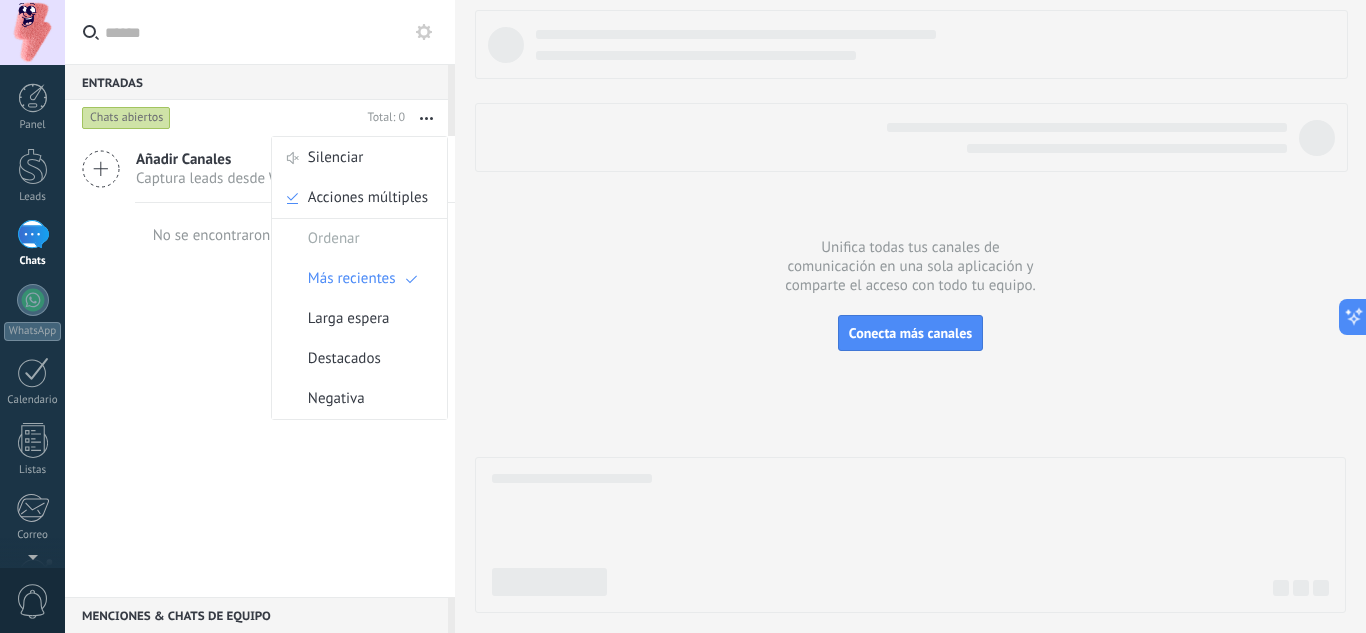 click at bounding box center [910, 311] 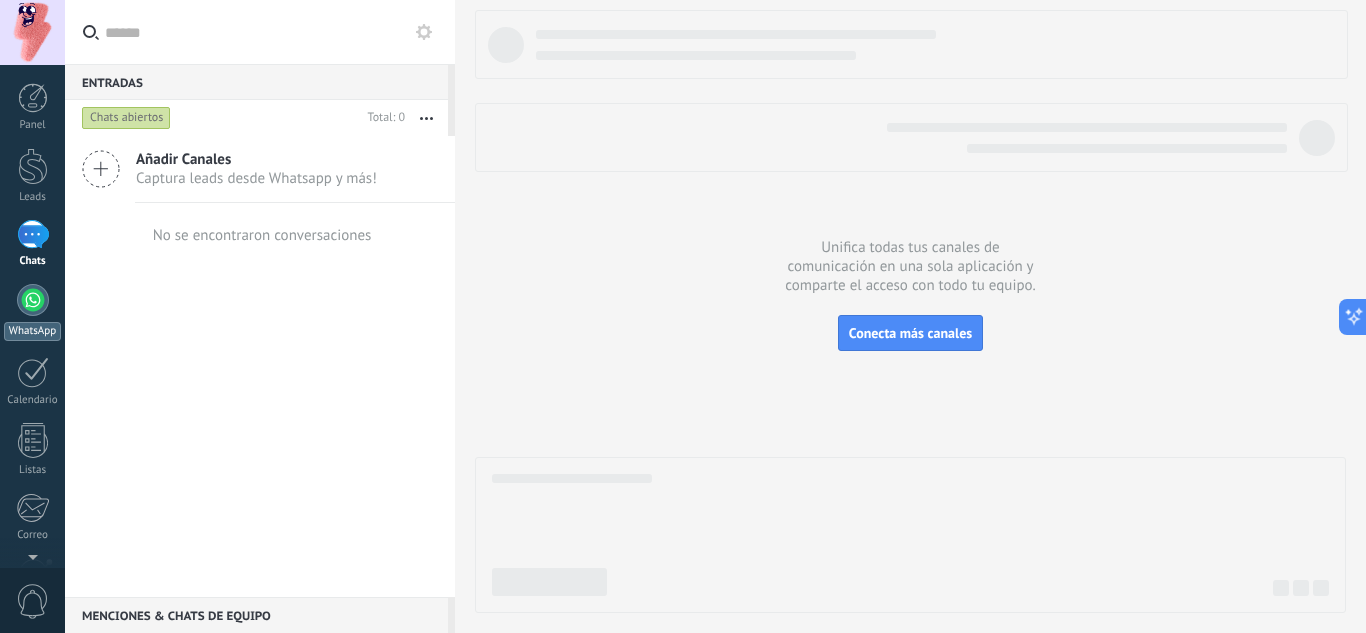 click at bounding box center [33, 300] 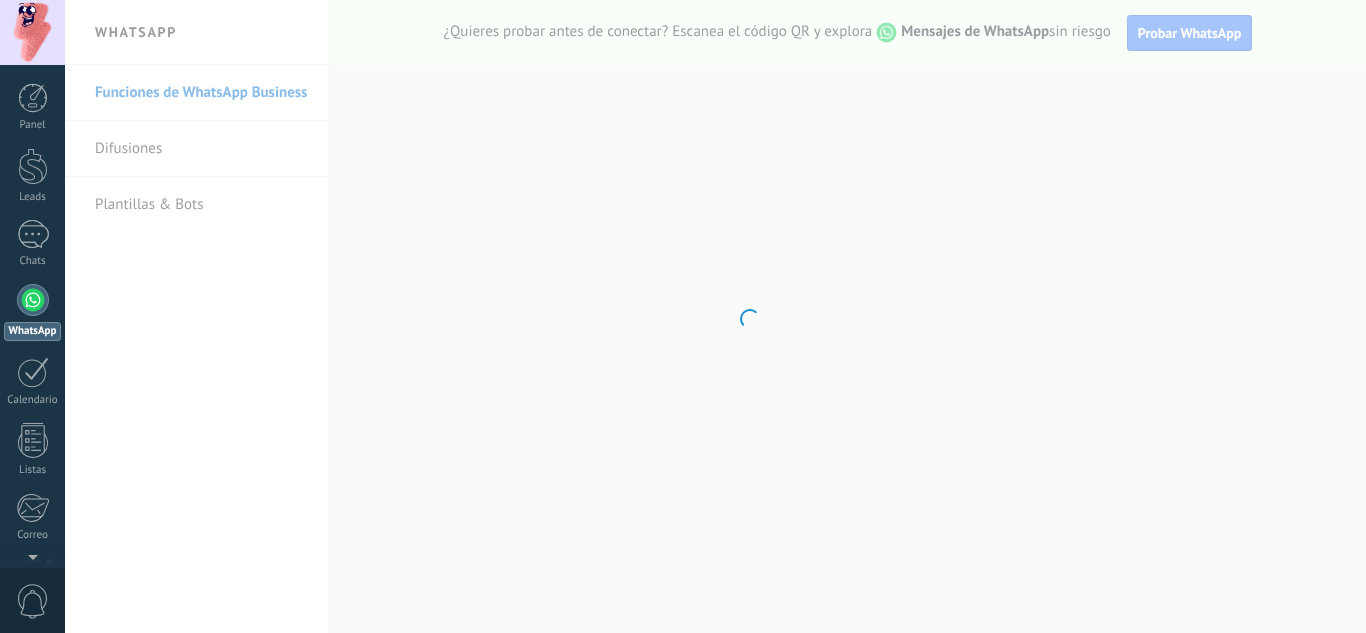 scroll, scrollTop: 0, scrollLeft: 0, axis: both 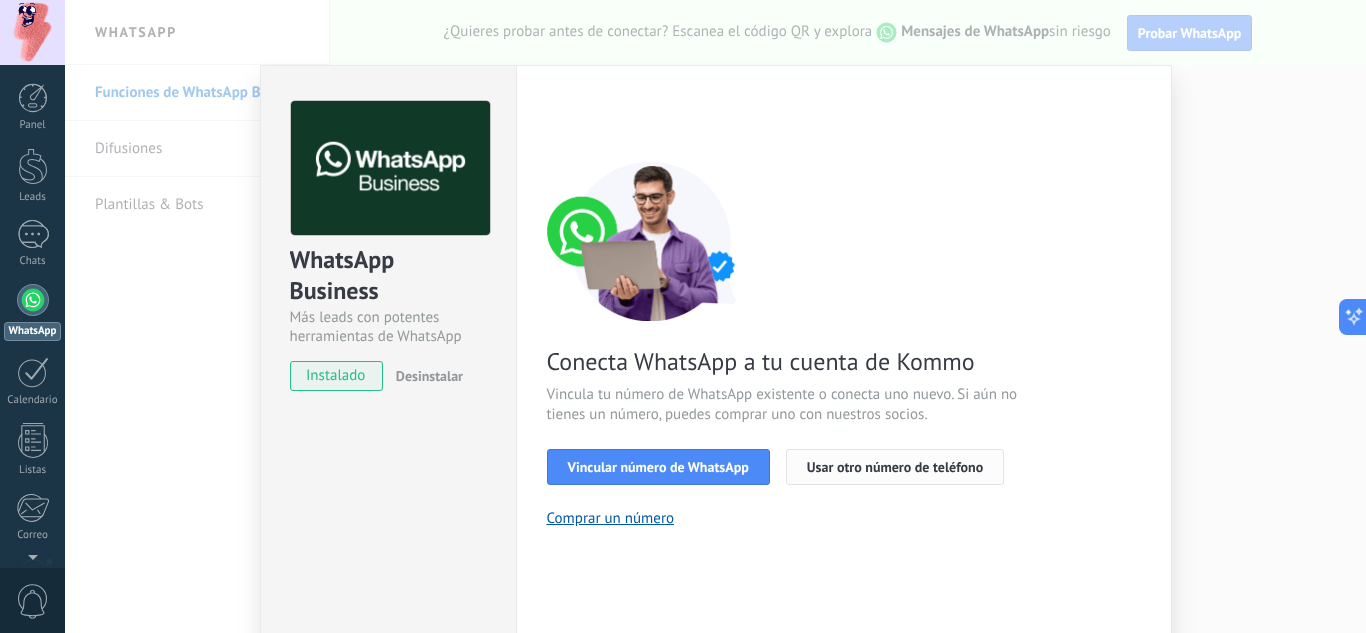 click on "+[COUNTRY]" at bounding box center (895, 467) 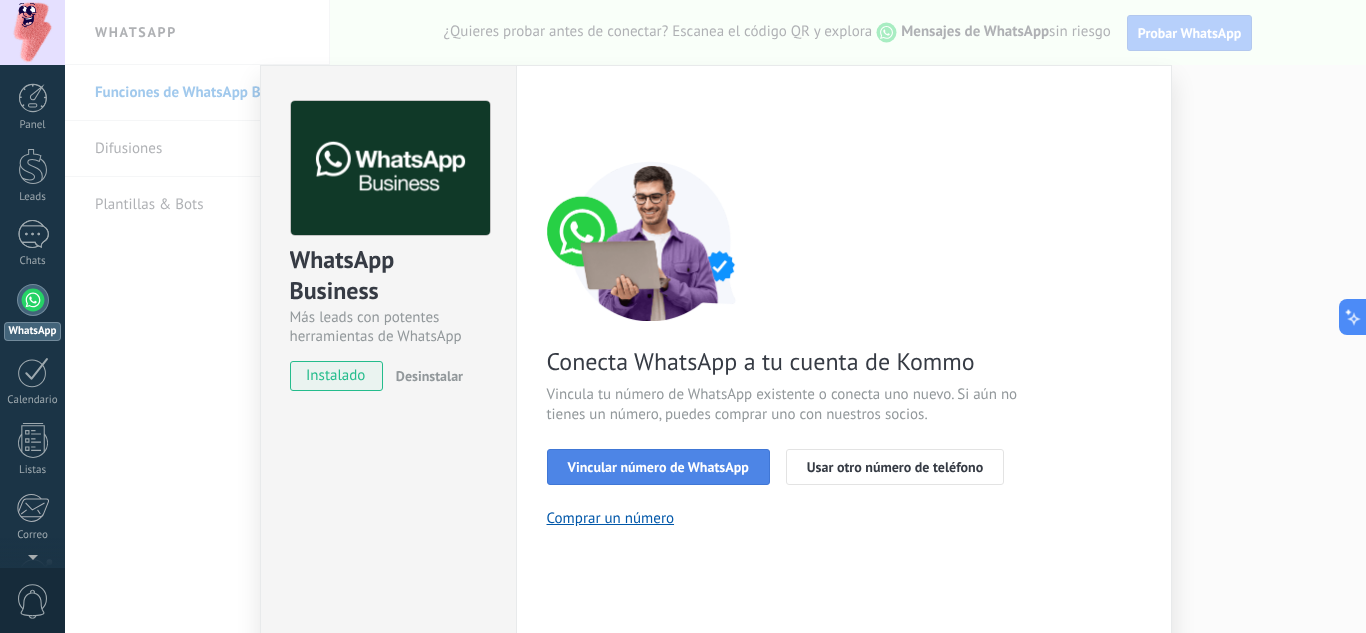 click on "Vincular número de WhatsApp" at bounding box center (658, 467) 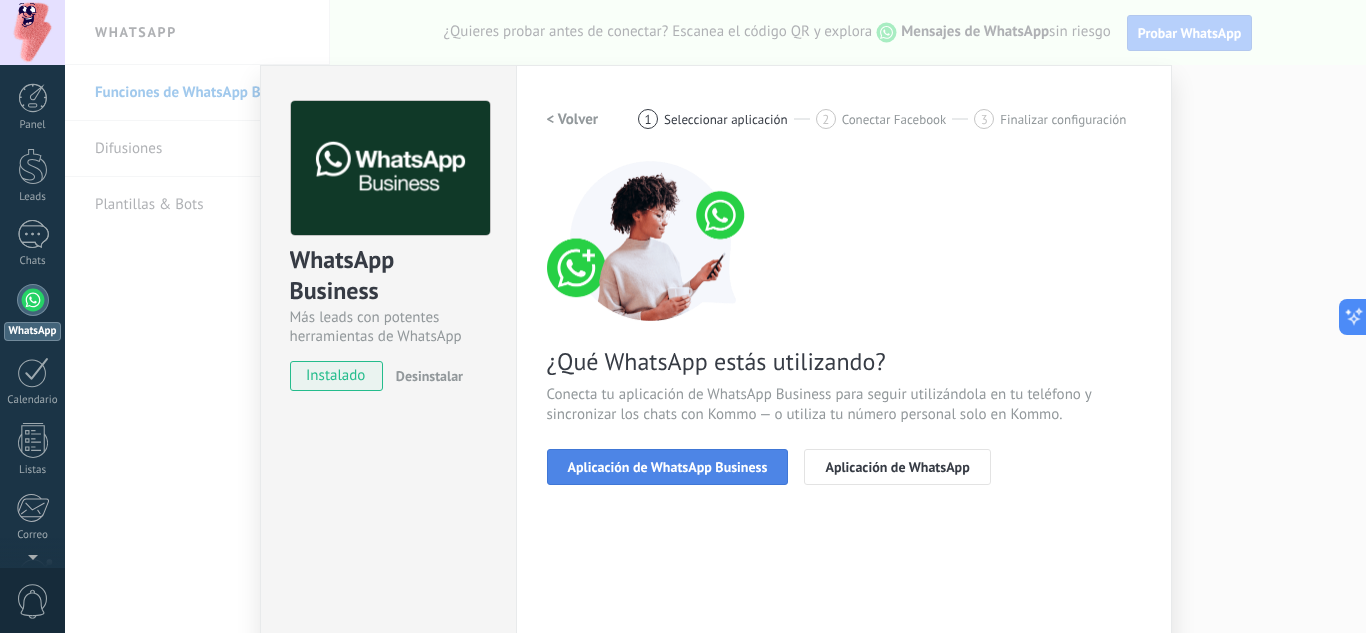 click on "Aplicación de WhatsApp Business" at bounding box center (668, 467) 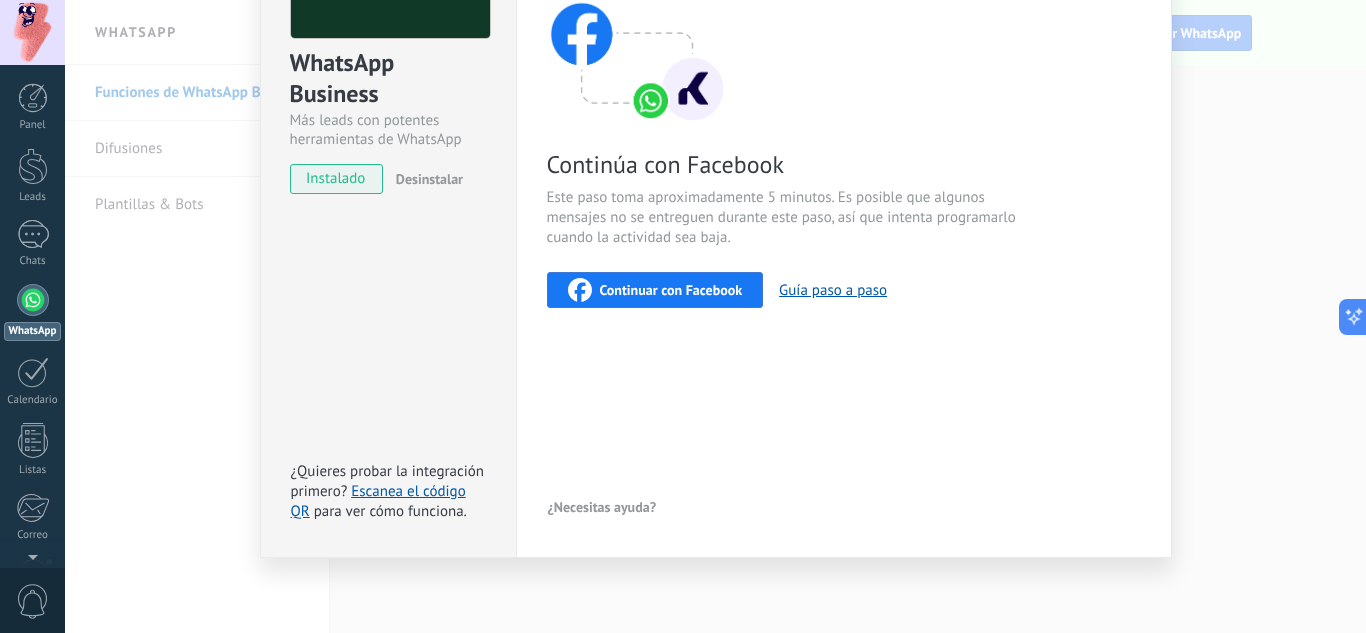 scroll, scrollTop: 0, scrollLeft: 0, axis: both 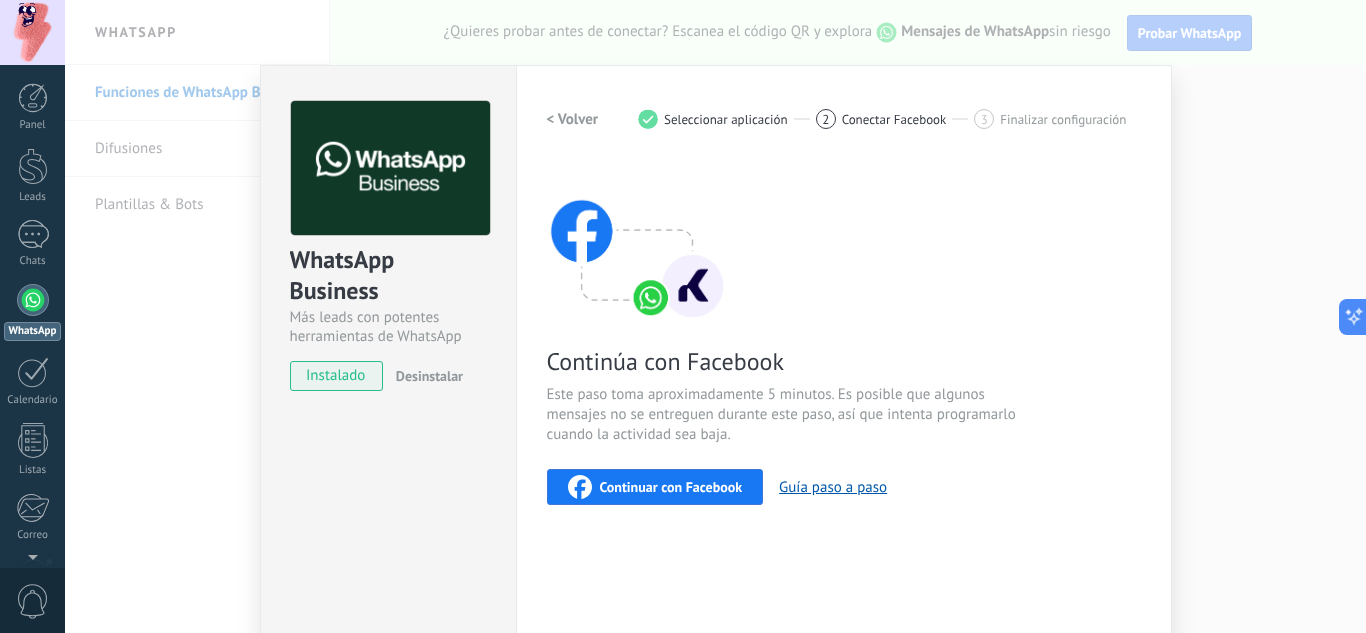 click on "3" at bounding box center (984, 119) 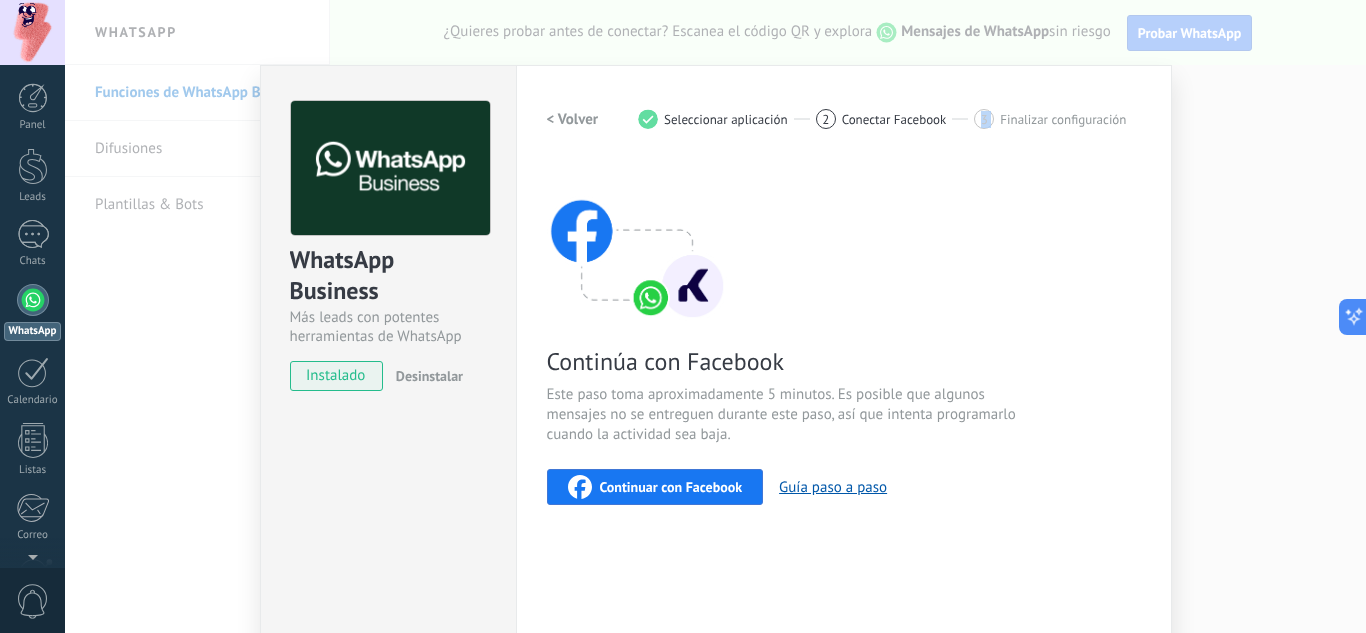 click on "3" at bounding box center [984, 119] 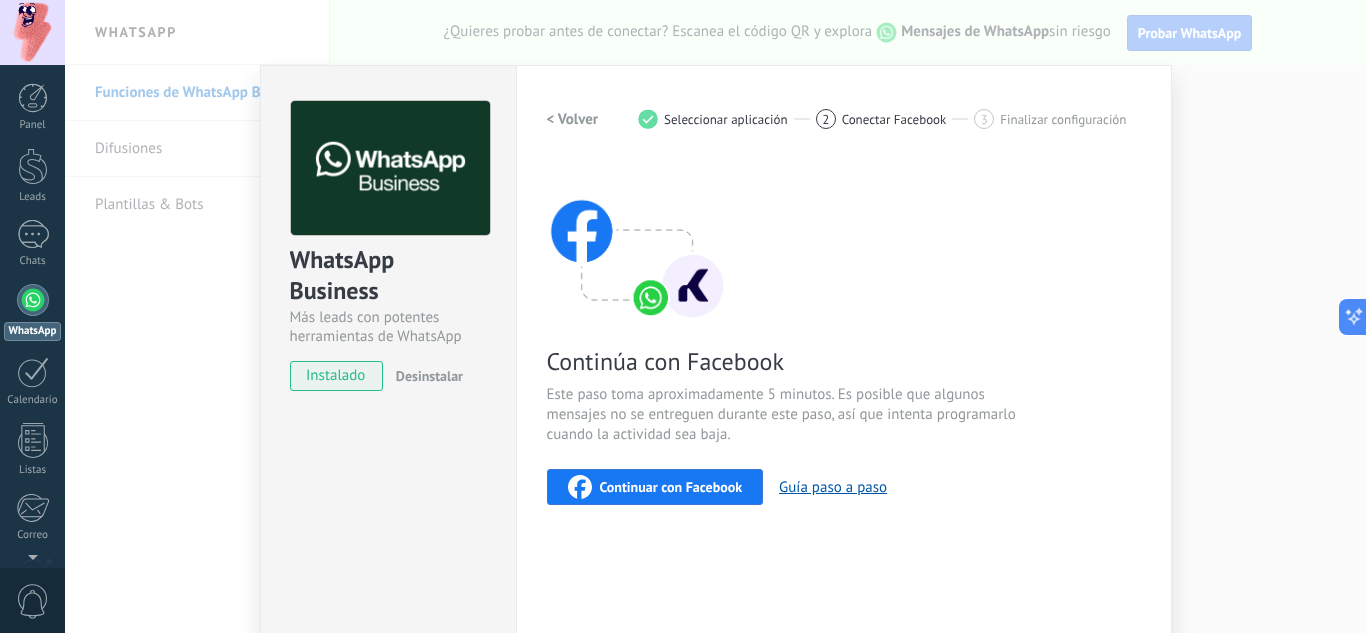 click on "Continúa con Facebook Este paso toma aproximadamente 5 minutos. Es posible que algunos mensajes no se entreguen durante este paso, así que intenta programarlo cuando la actividad sea baja. Continuar con Facebook Guía paso a paso" at bounding box center [844, 333] 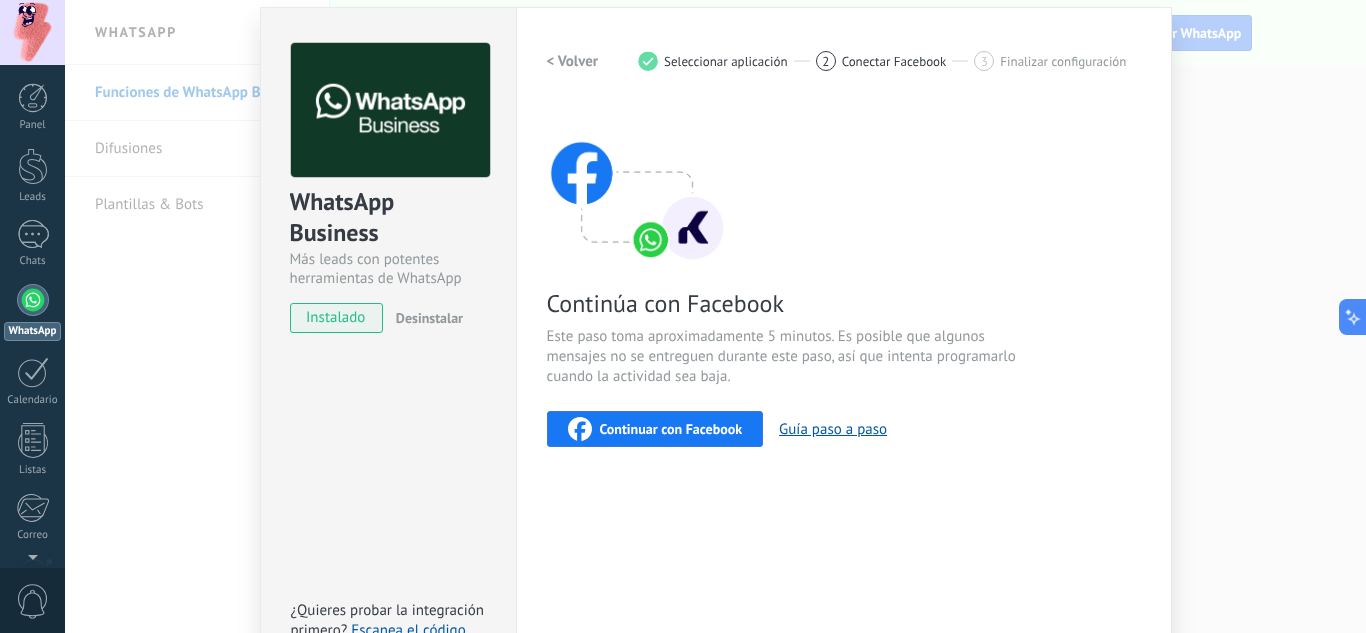 scroll, scrollTop: 0, scrollLeft: 0, axis: both 